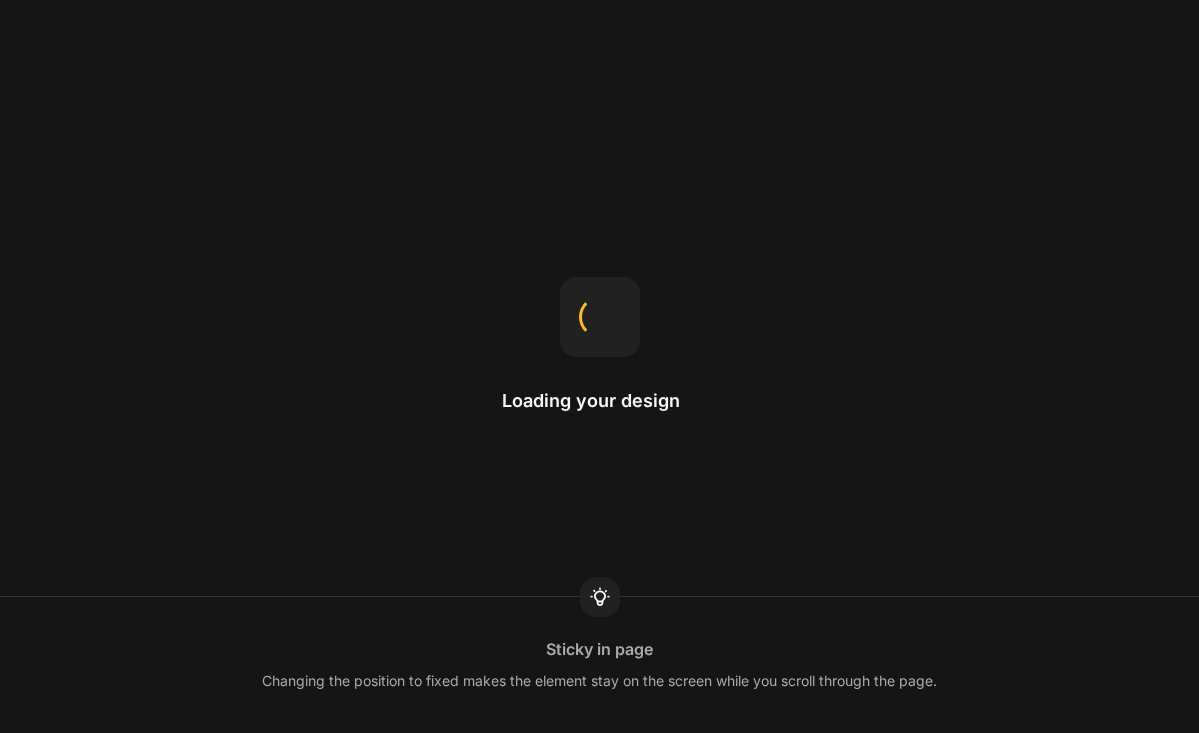 scroll, scrollTop: 0, scrollLeft: 0, axis: both 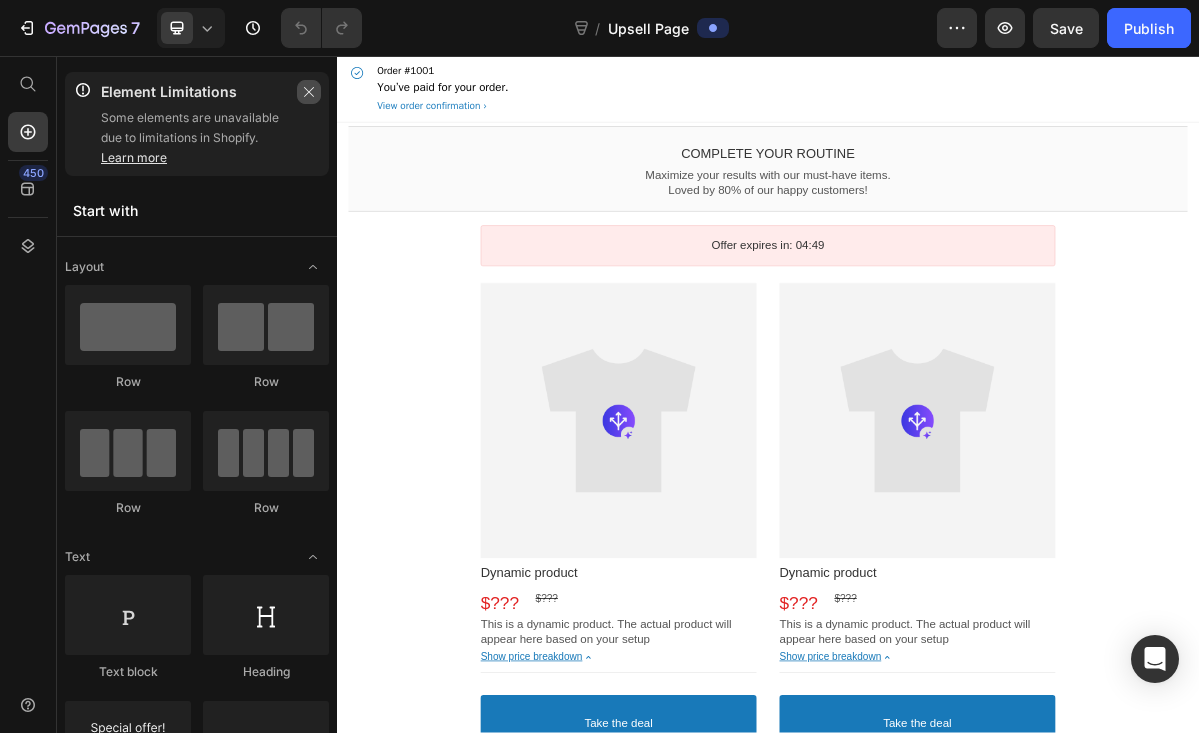 click 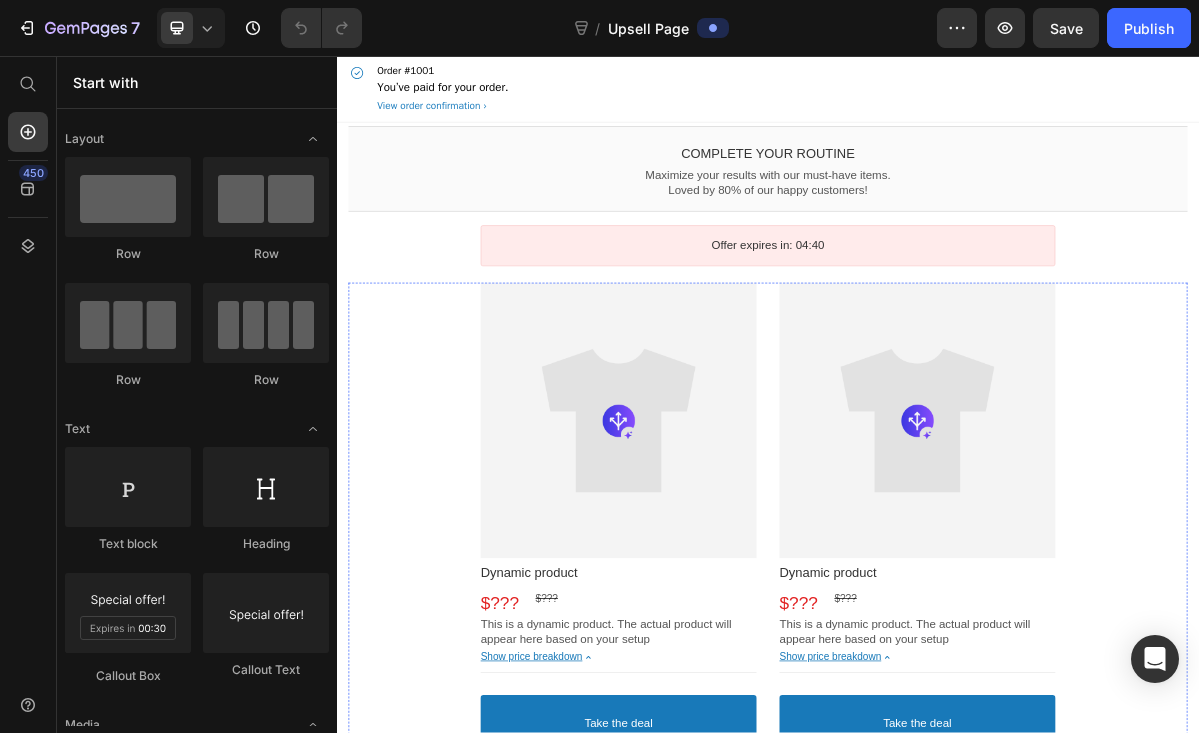 scroll, scrollTop: 0, scrollLeft: 0, axis: both 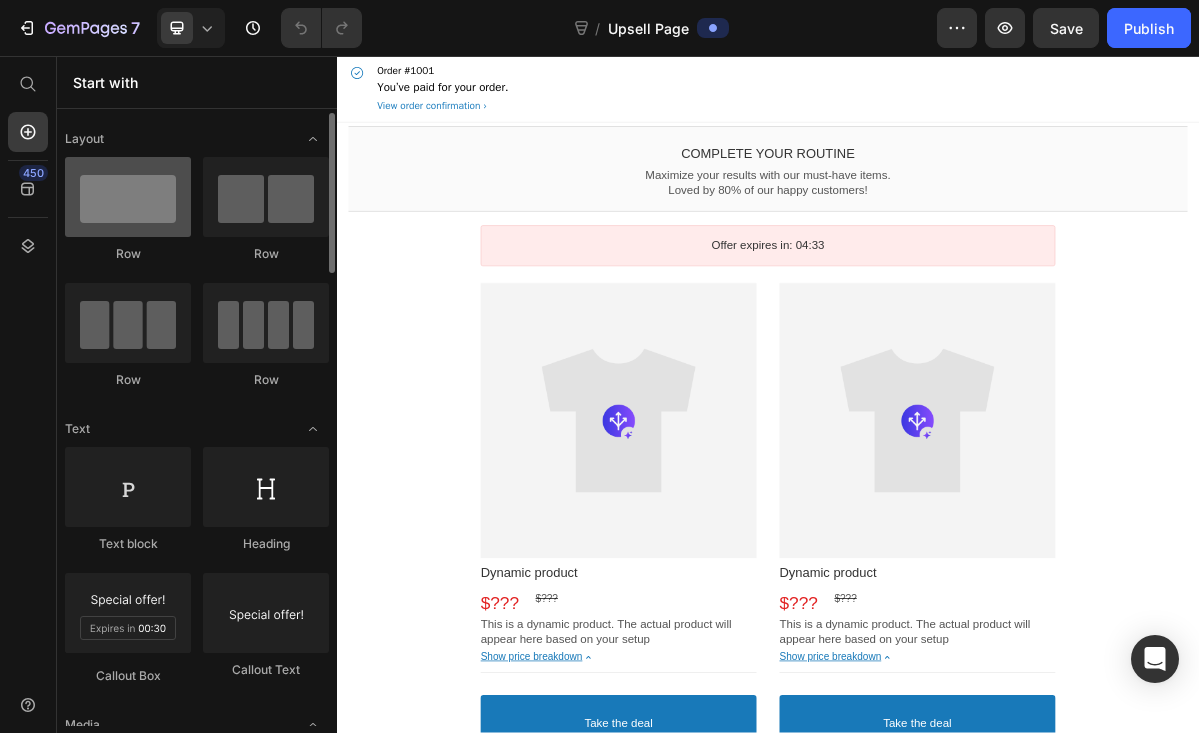 click at bounding box center (128, 197) 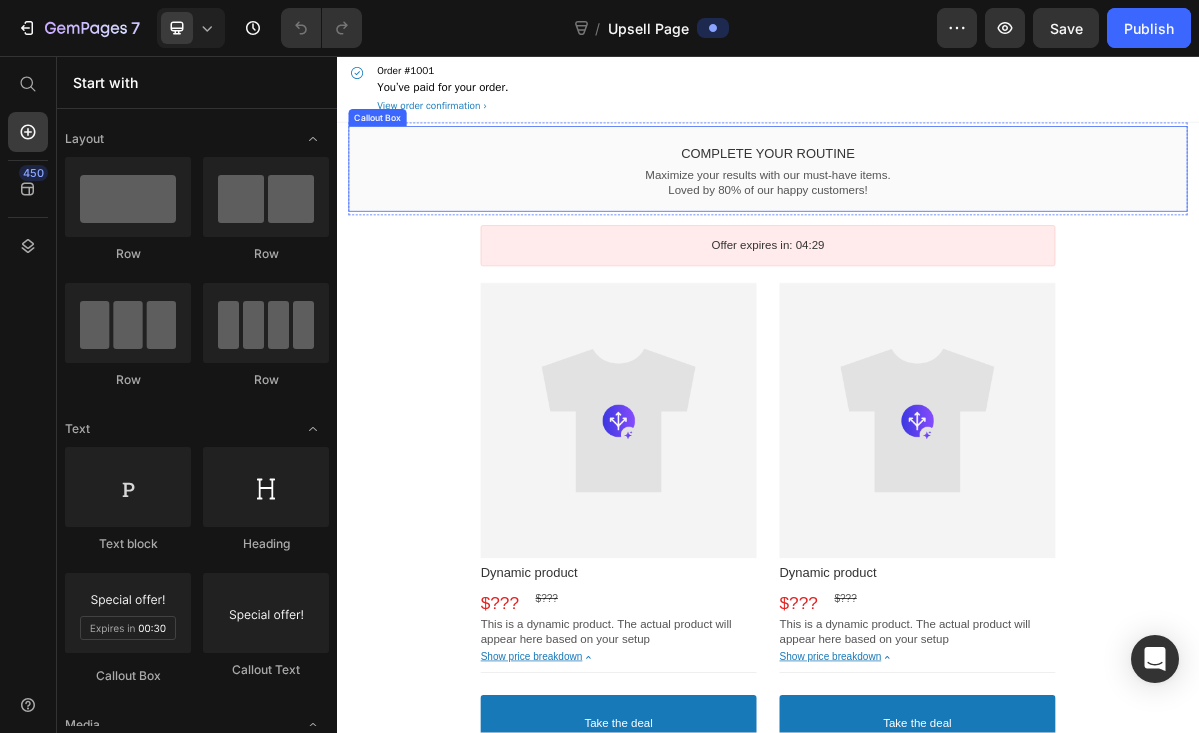 click on "Complete your routine Callout Text Maximize your results with our must-have items. Loved by 80% of our happy customers! Text block" at bounding box center [937, 213] 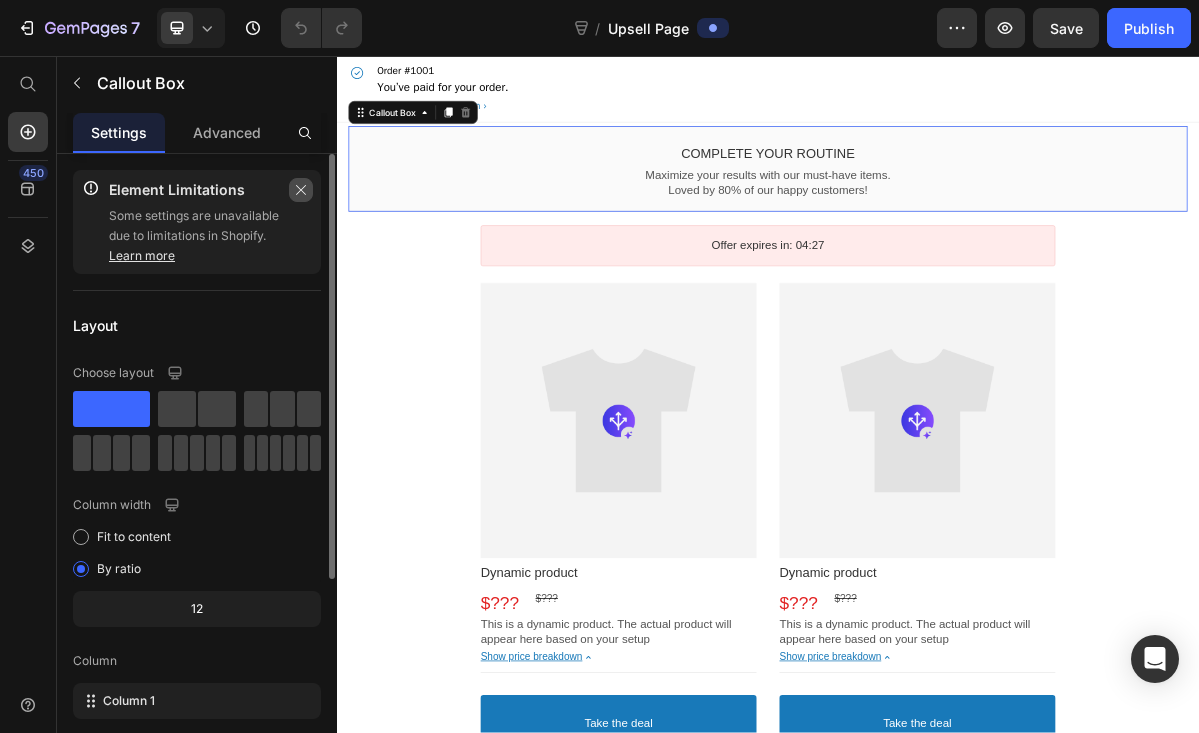 click 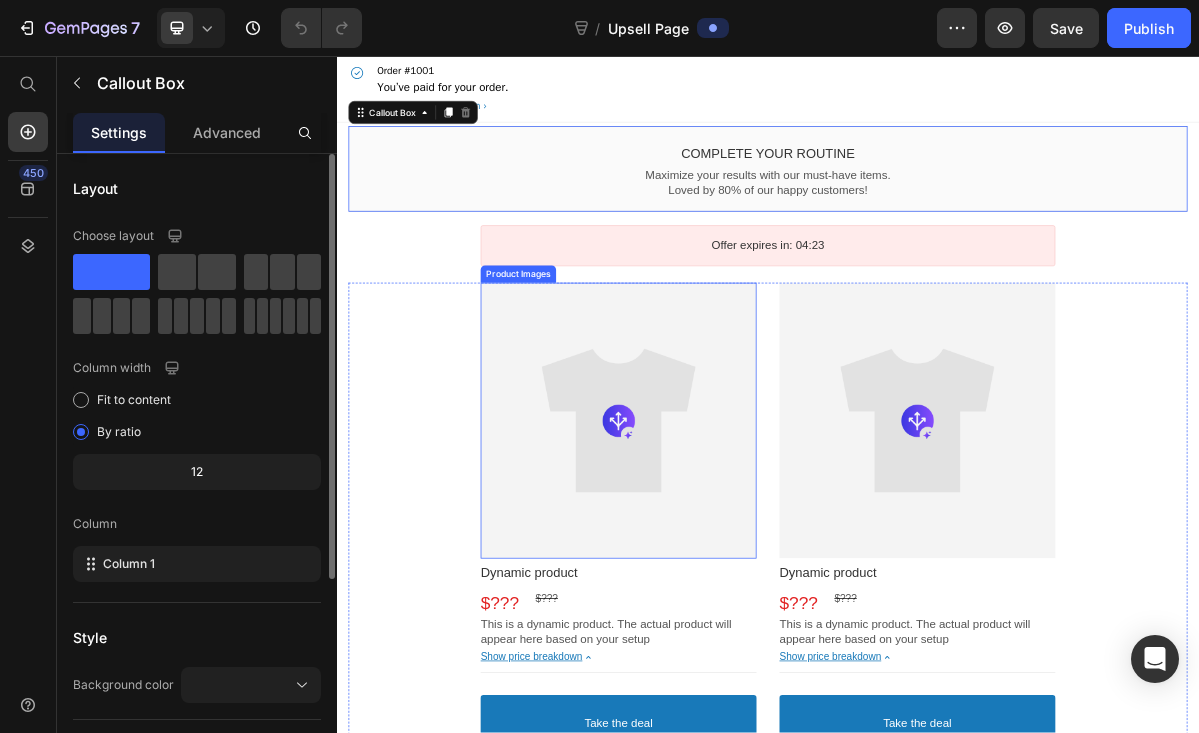click at bounding box center (729, 564) 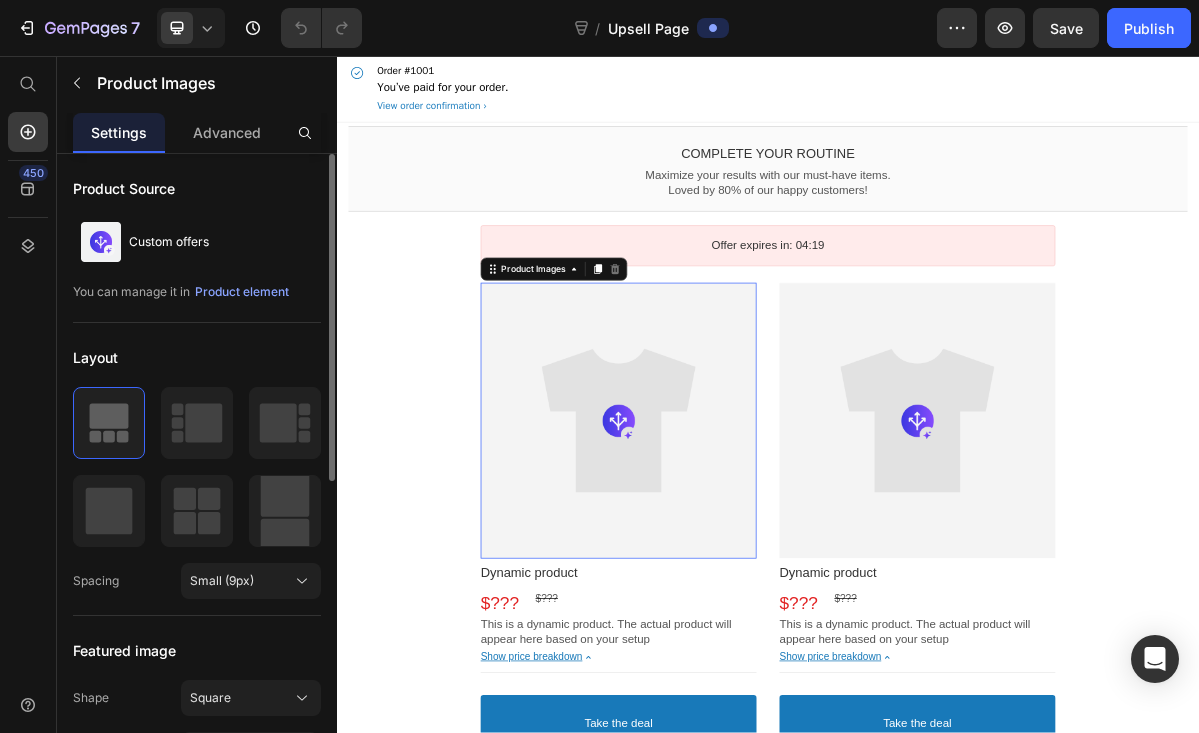 click at bounding box center (1145, 564) 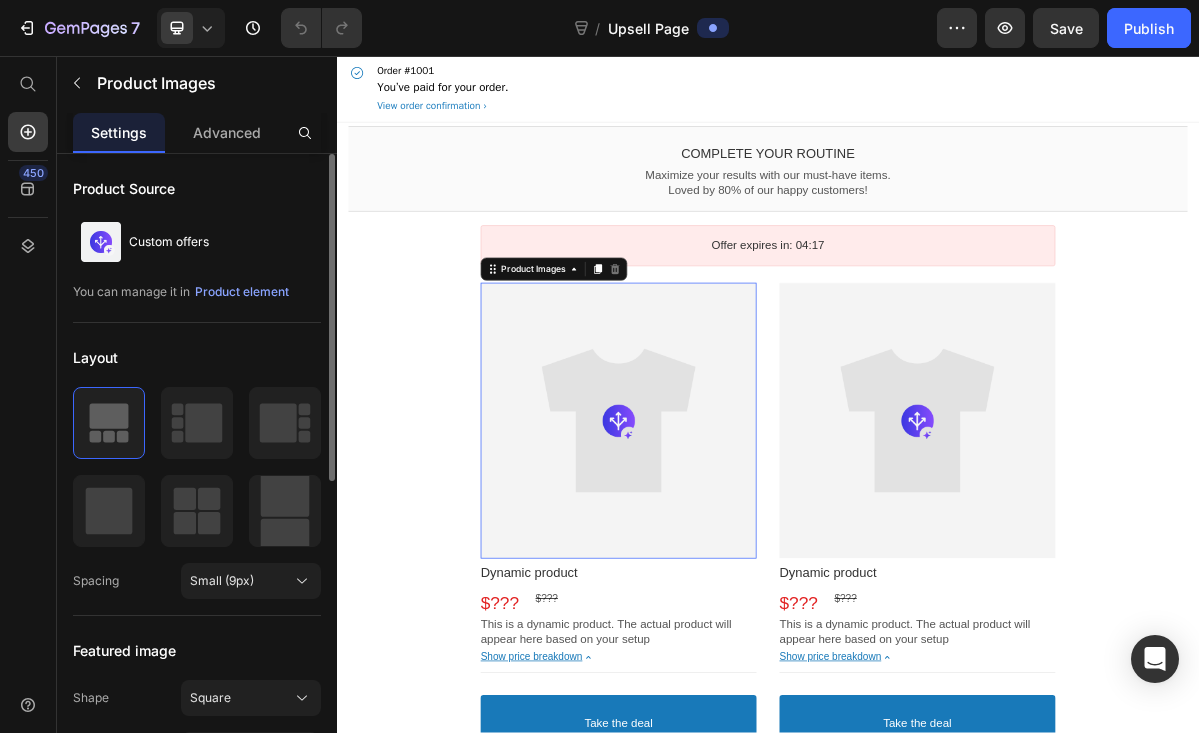 click at bounding box center [1145, 564] 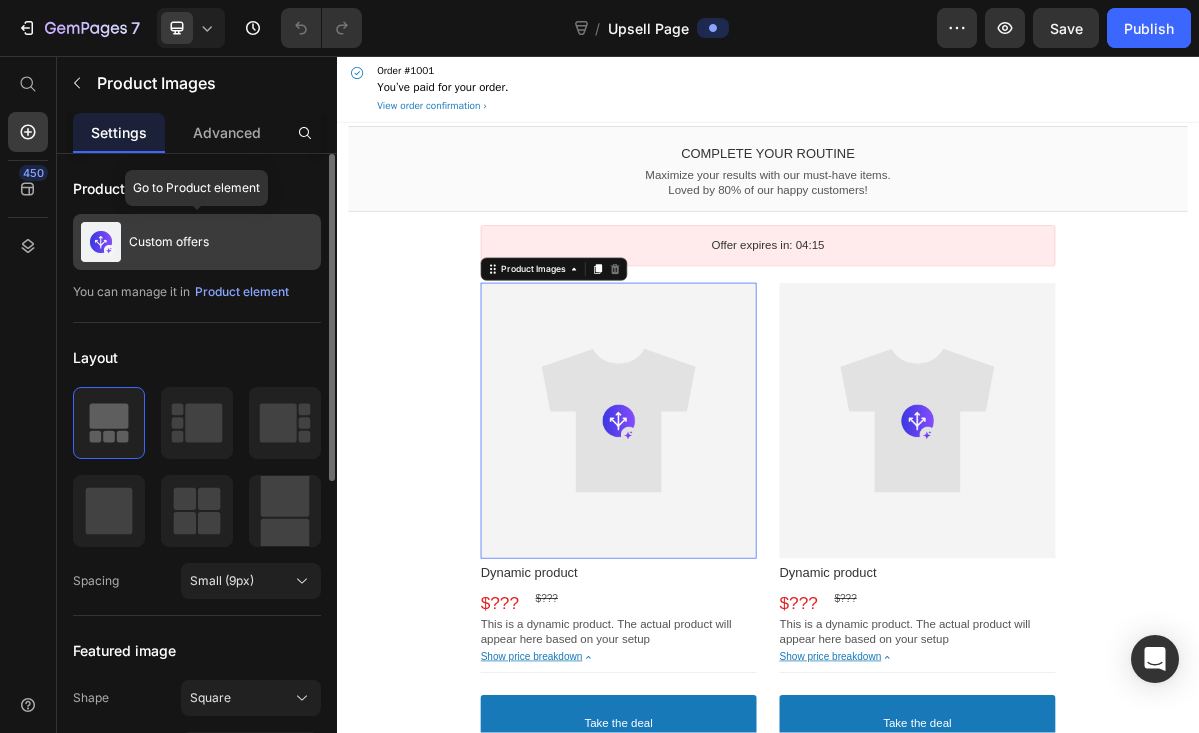 click on "Custom offers" at bounding box center [169, 242] 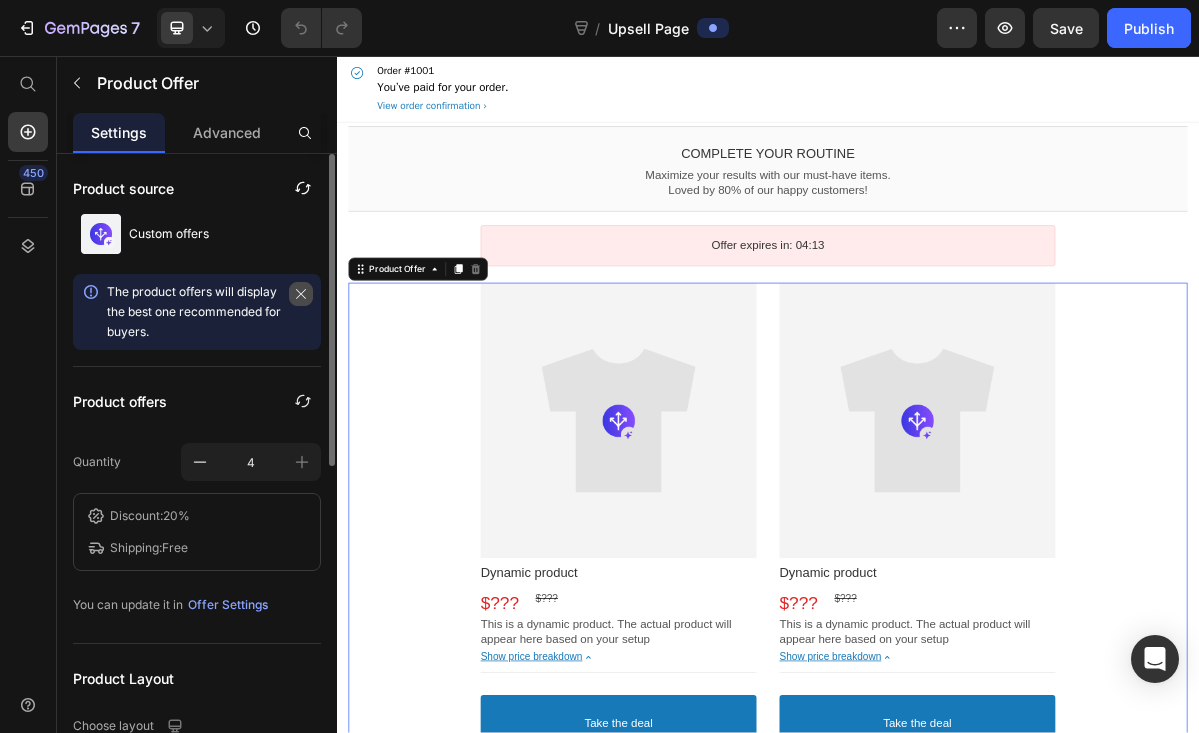 click 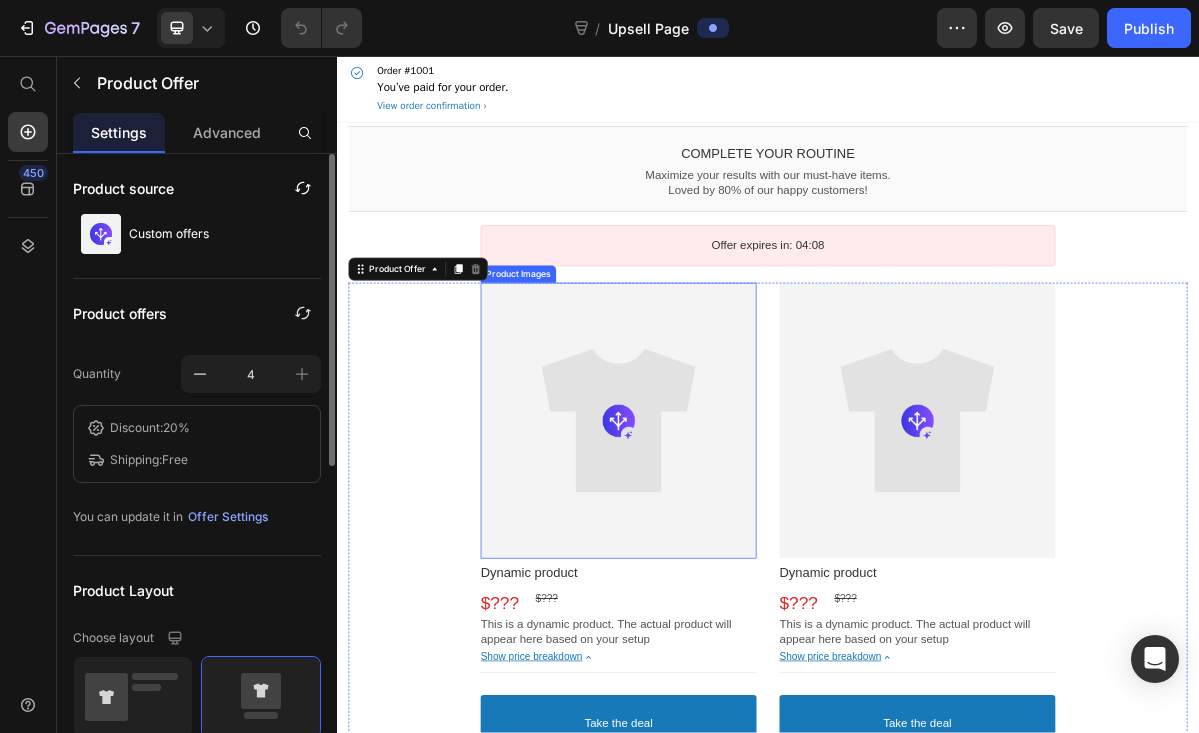 click at bounding box center [729, 564] 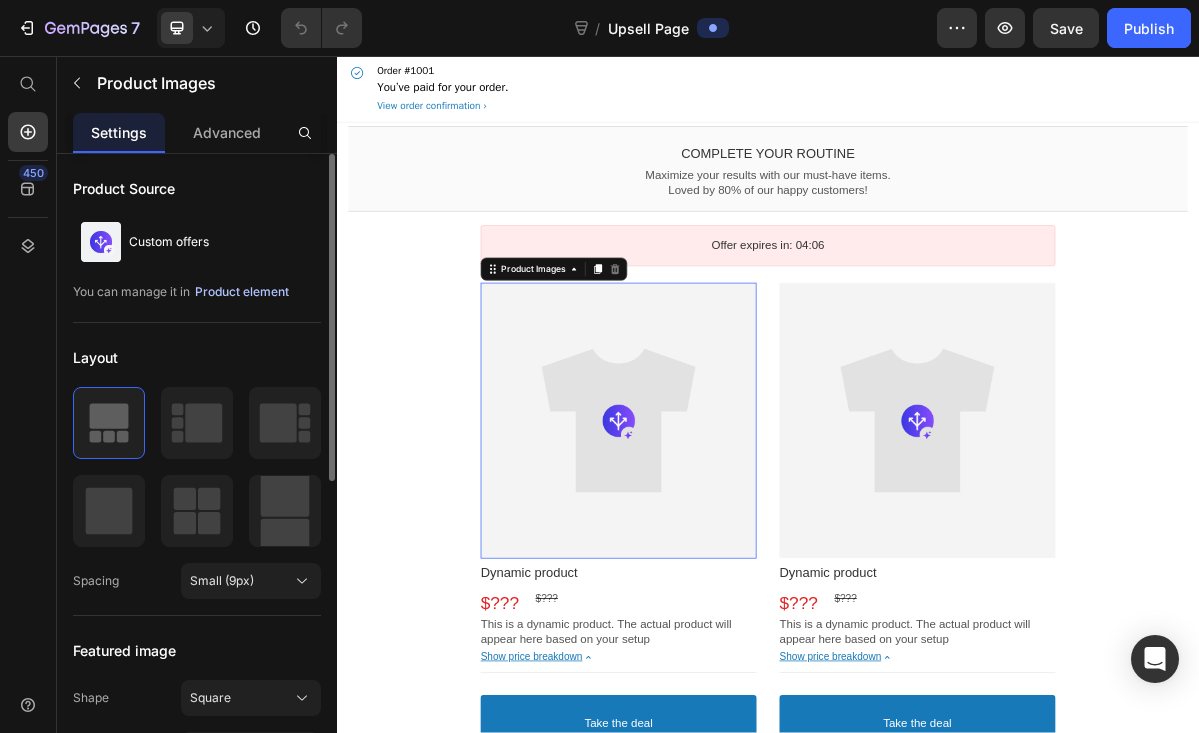click on "Product element" at bounding box center (242, 292) 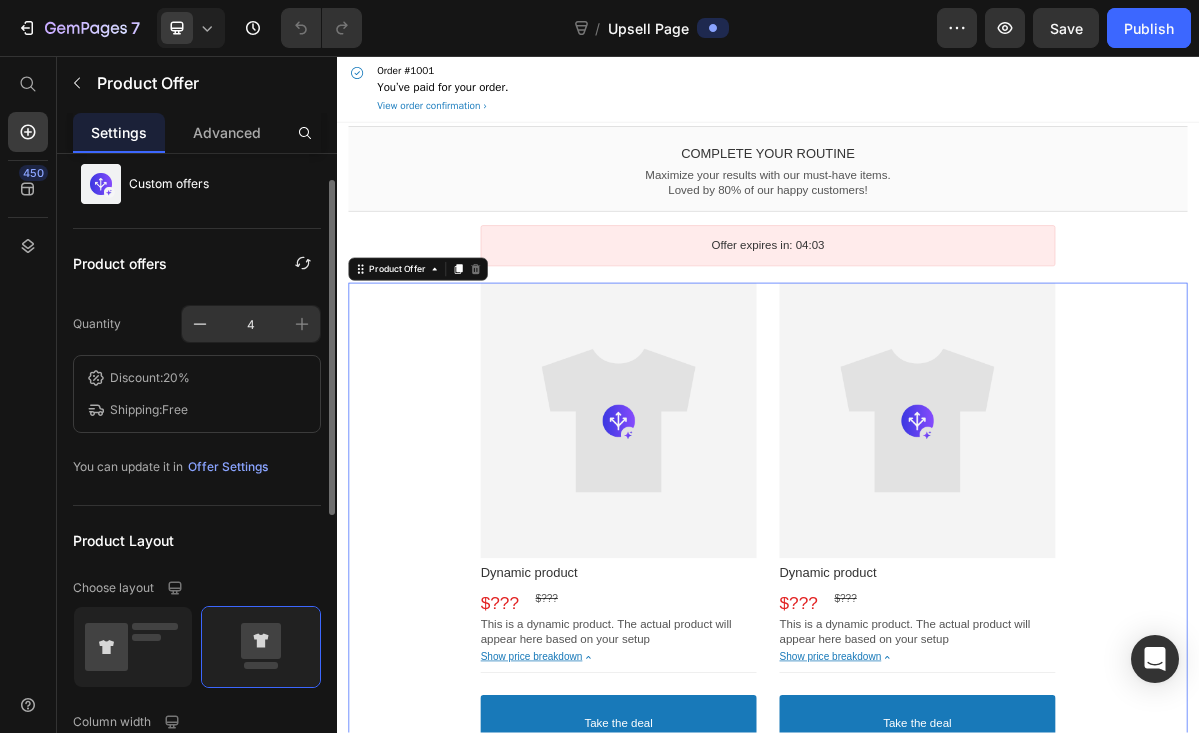 scroll, scrollTop: 0, scrollLeft: 0, axis: both 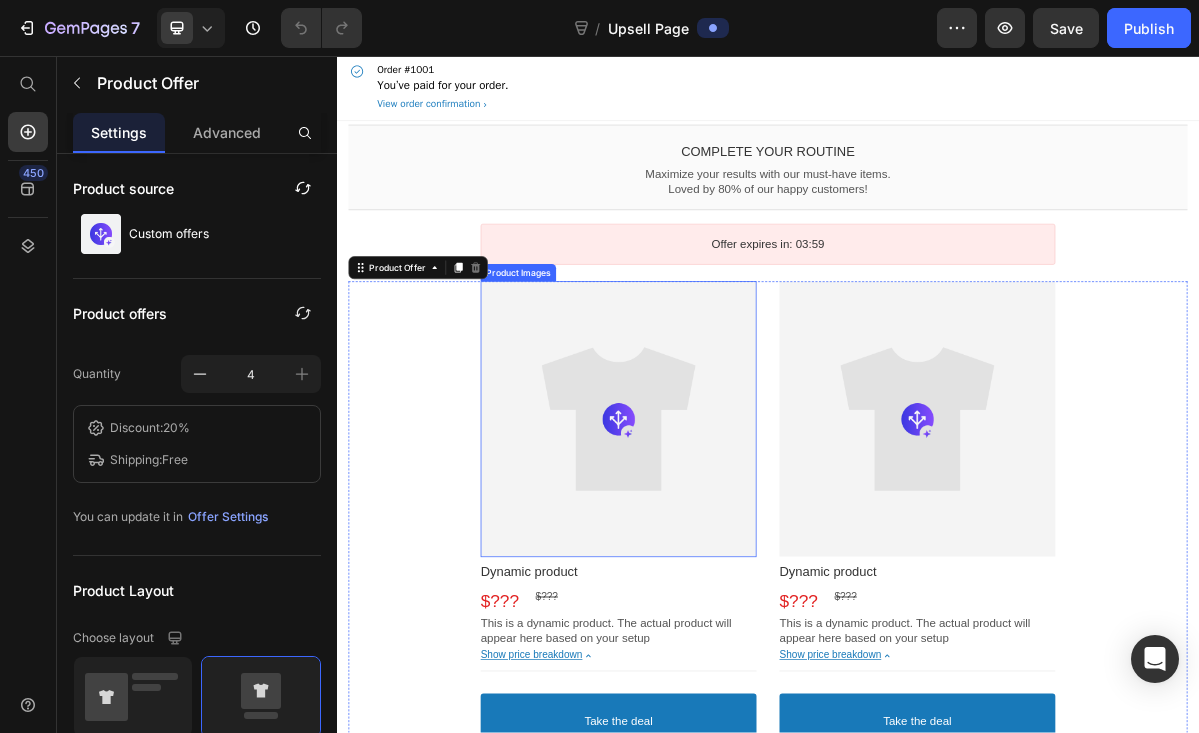 click at bounding box center (729, 562) 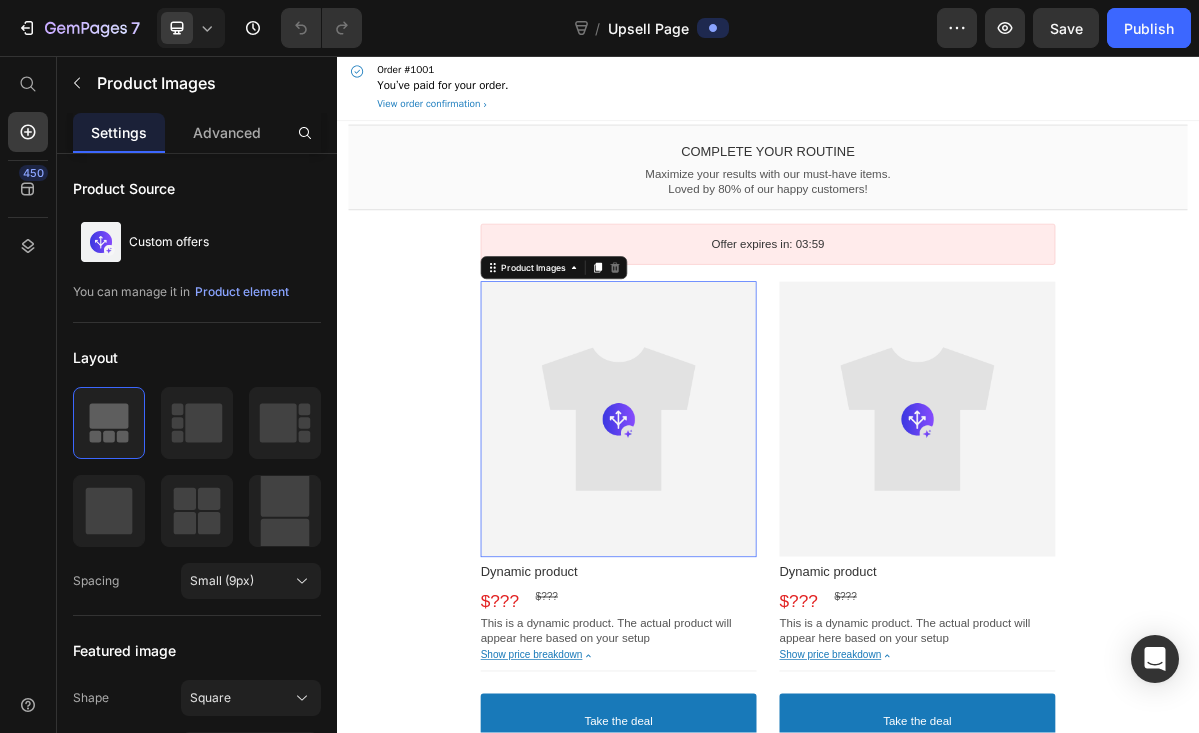 click at bounding box center [729, 562] 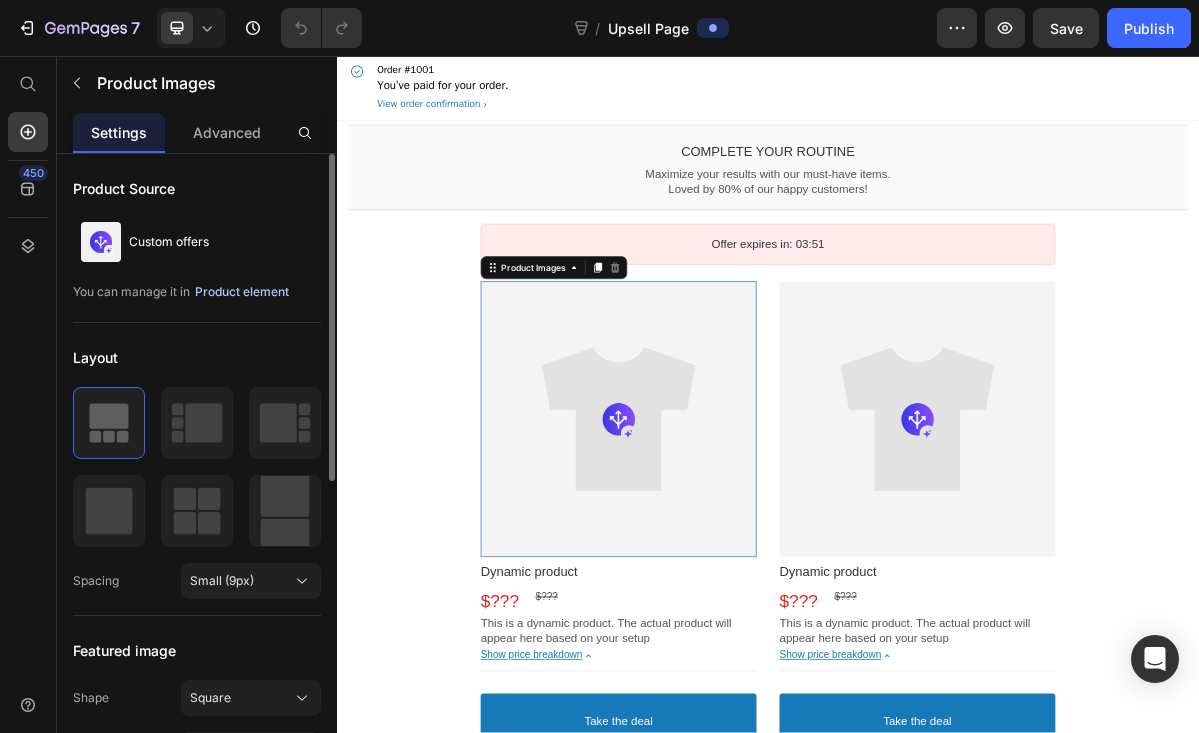 click on "Product element" at bounding box center [242, 292] 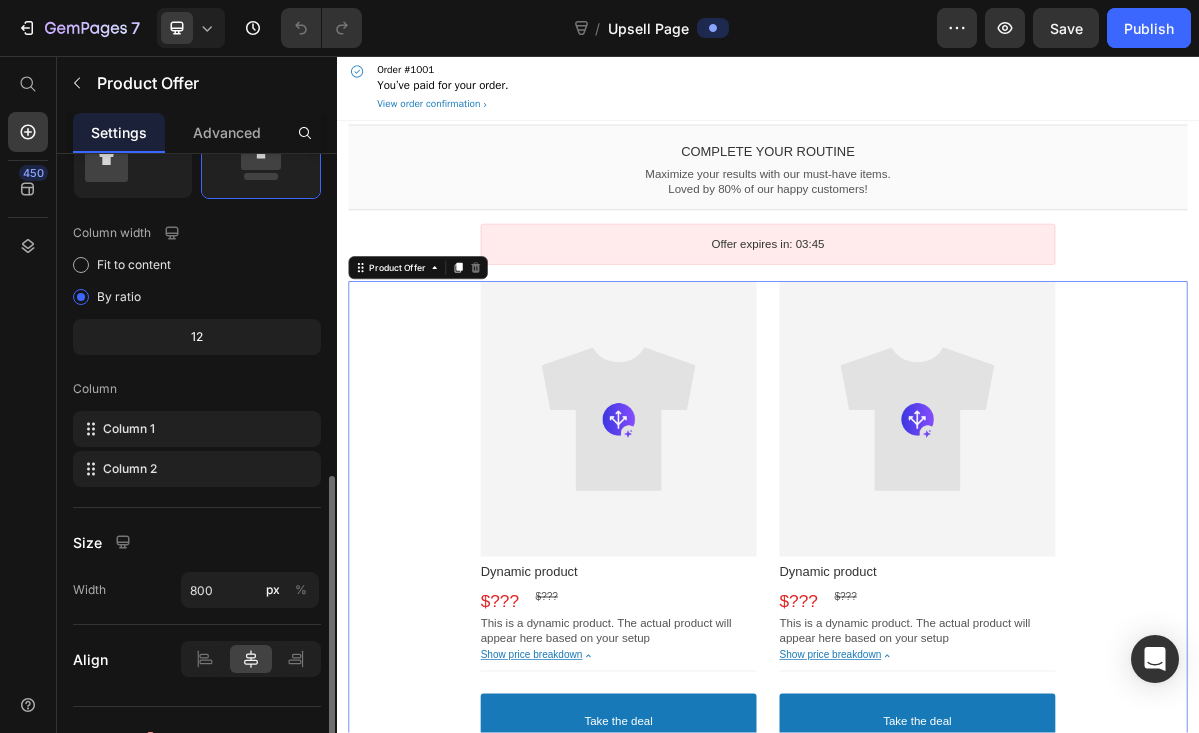 scroll, scrollTop: 564, scrollLeft: 0, axis: vertical 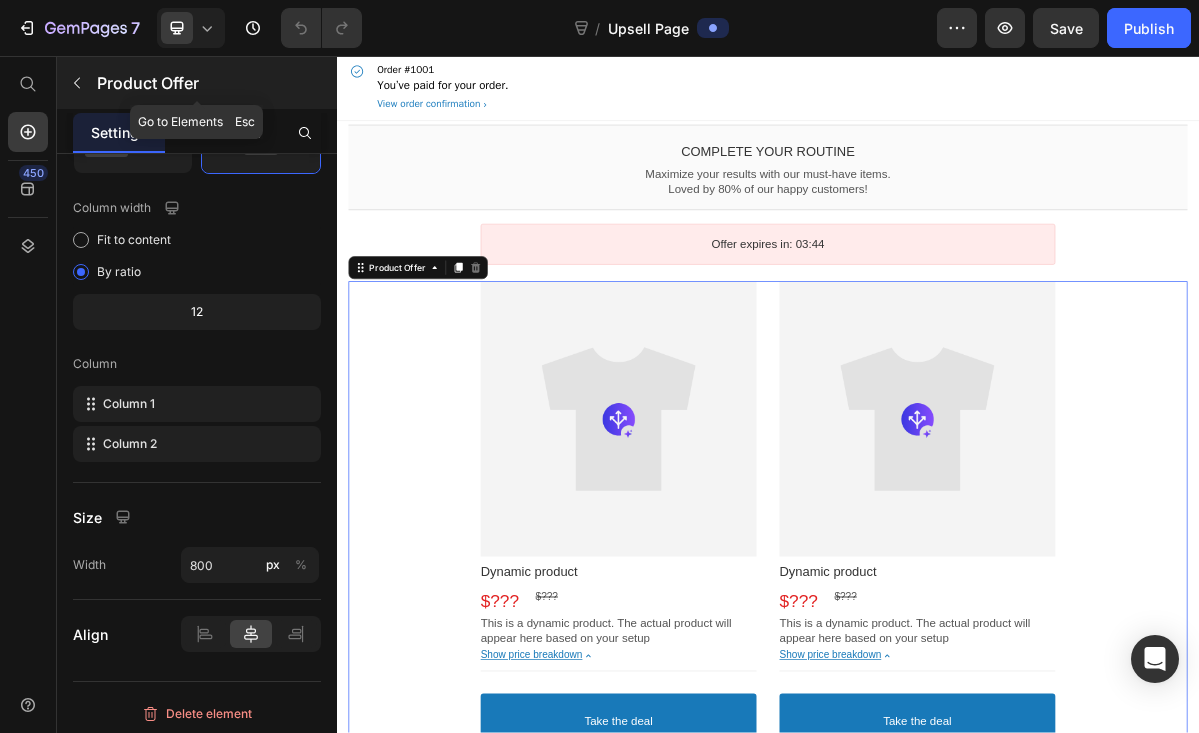 click 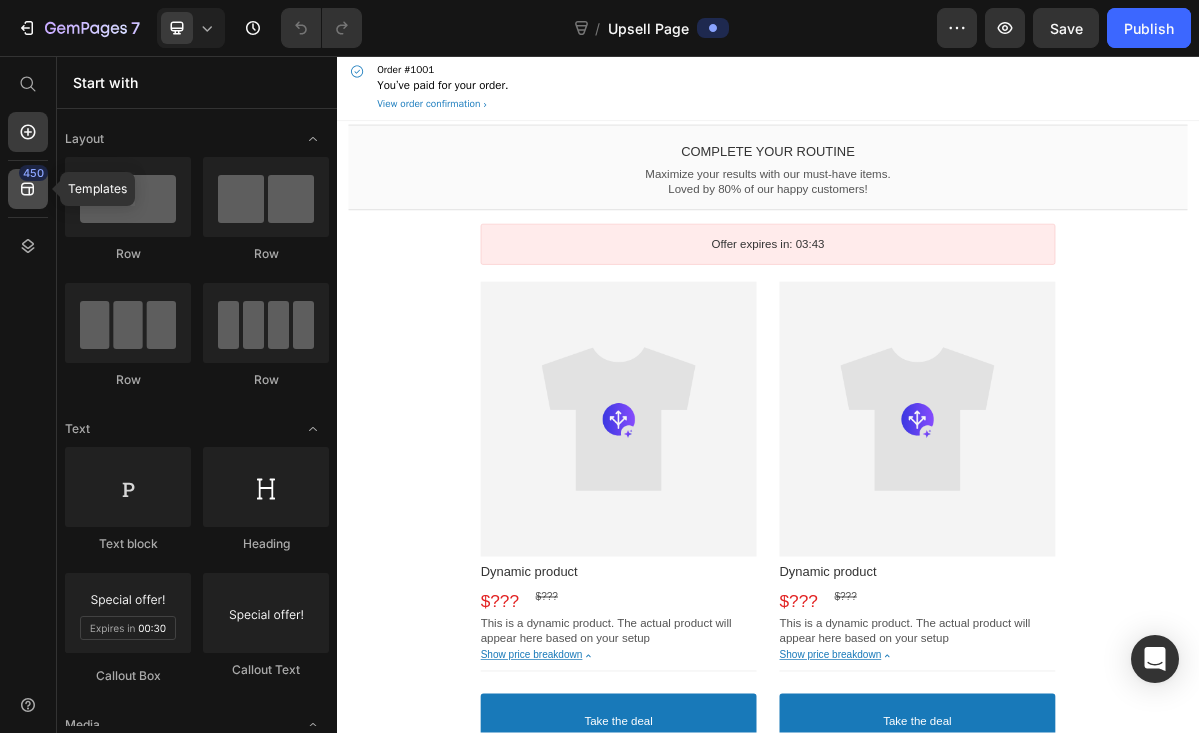 click 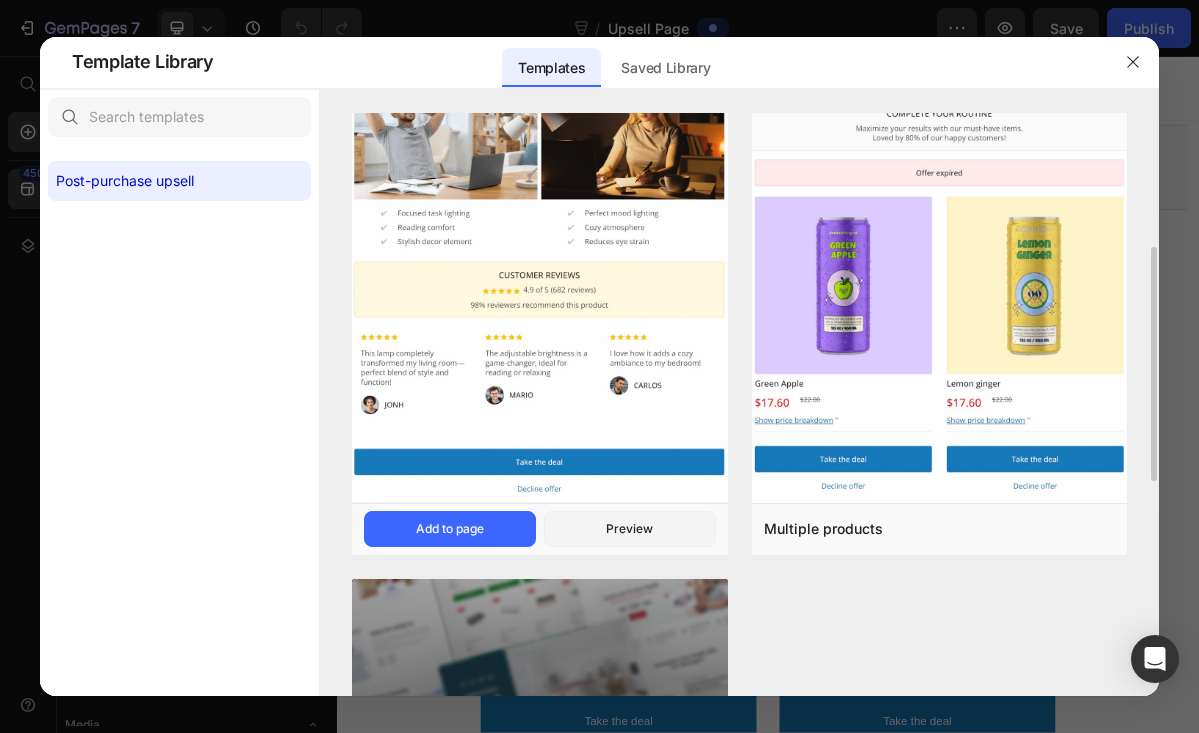 scroll, scrollTop: 435, scrollLeft: 0, axis: vertical 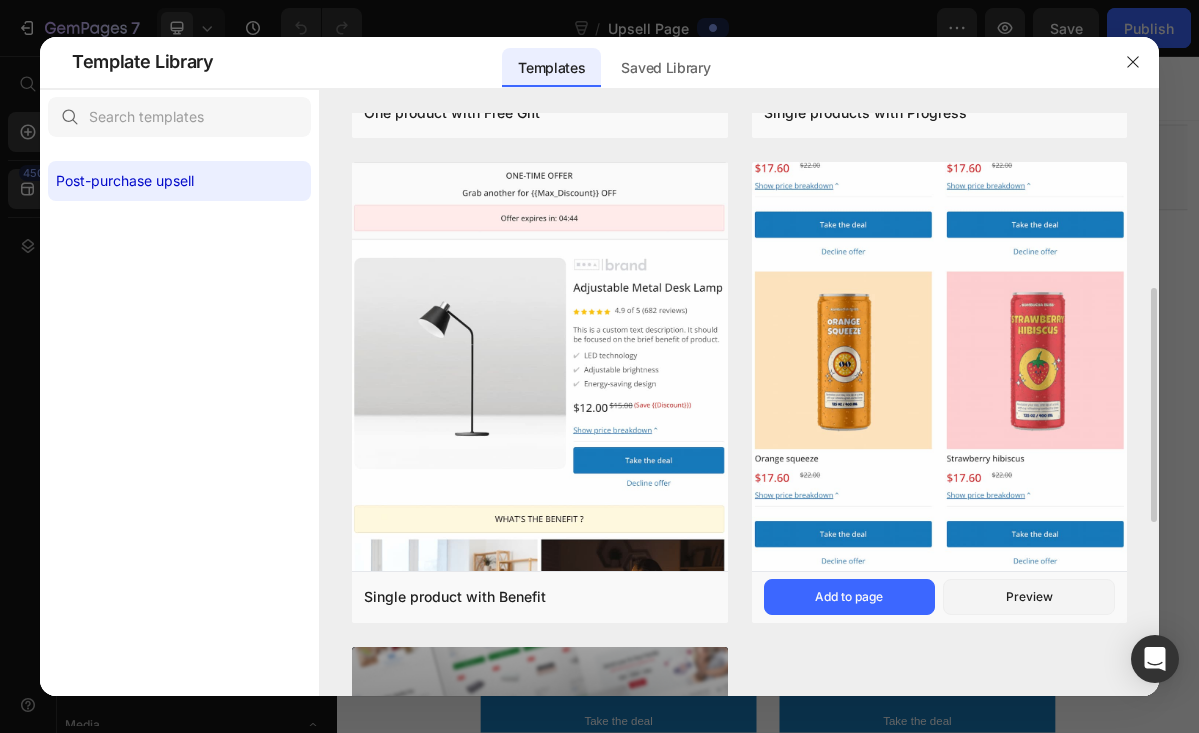 click at bounding box center [940, 215] 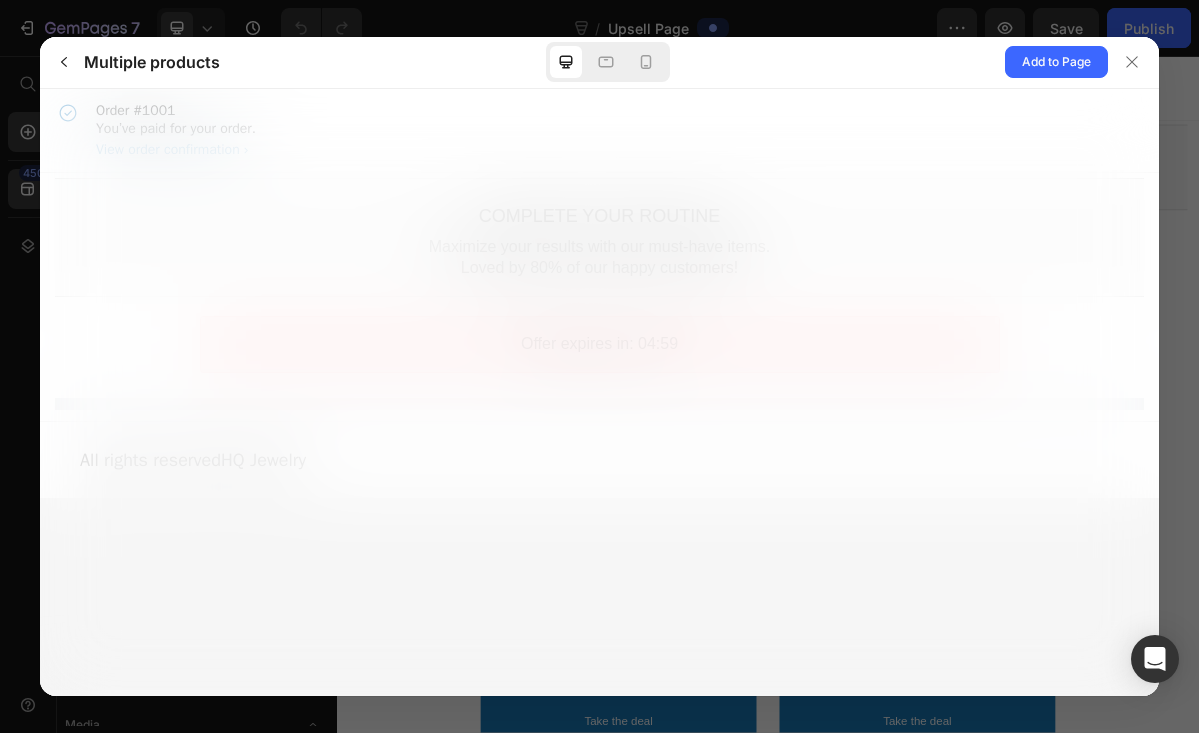 scroll, scrollTop: 0, scrollLeft: 0, axis: both 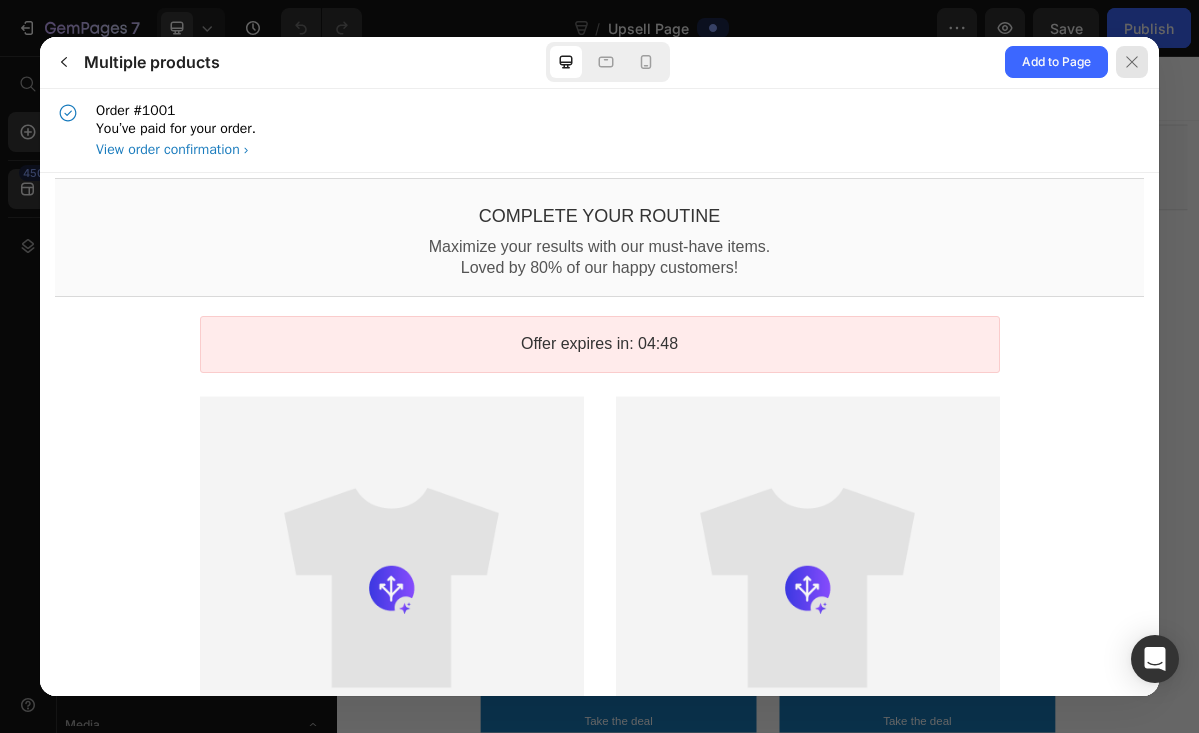 click at bounding box center (1132, 62) 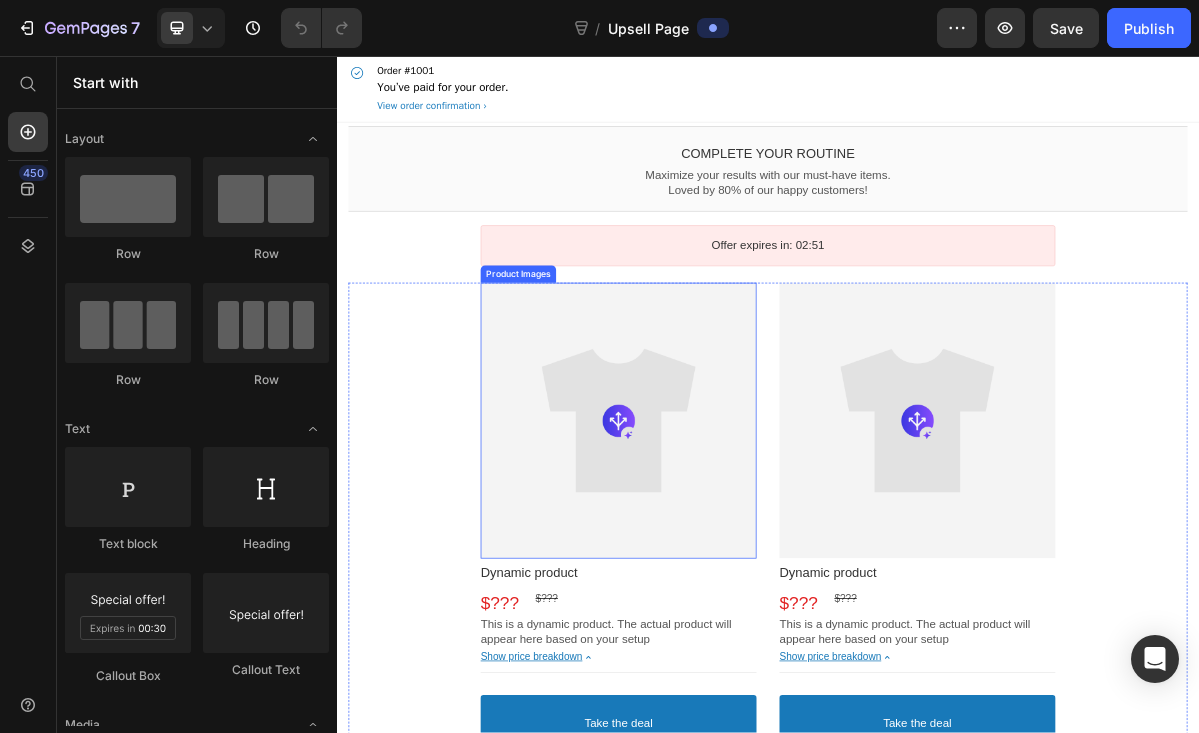 scroll, scrollTop: 0, scrollLeft: 0, axis: both 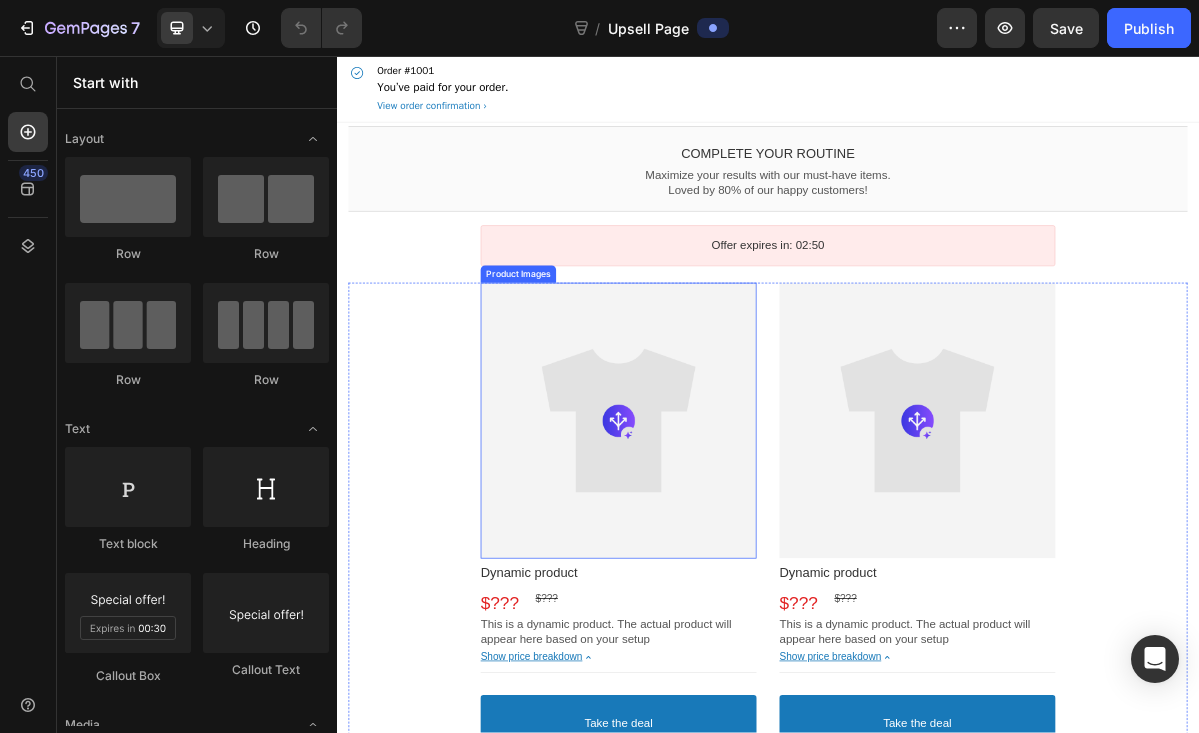click at bounding box center [729, 564] 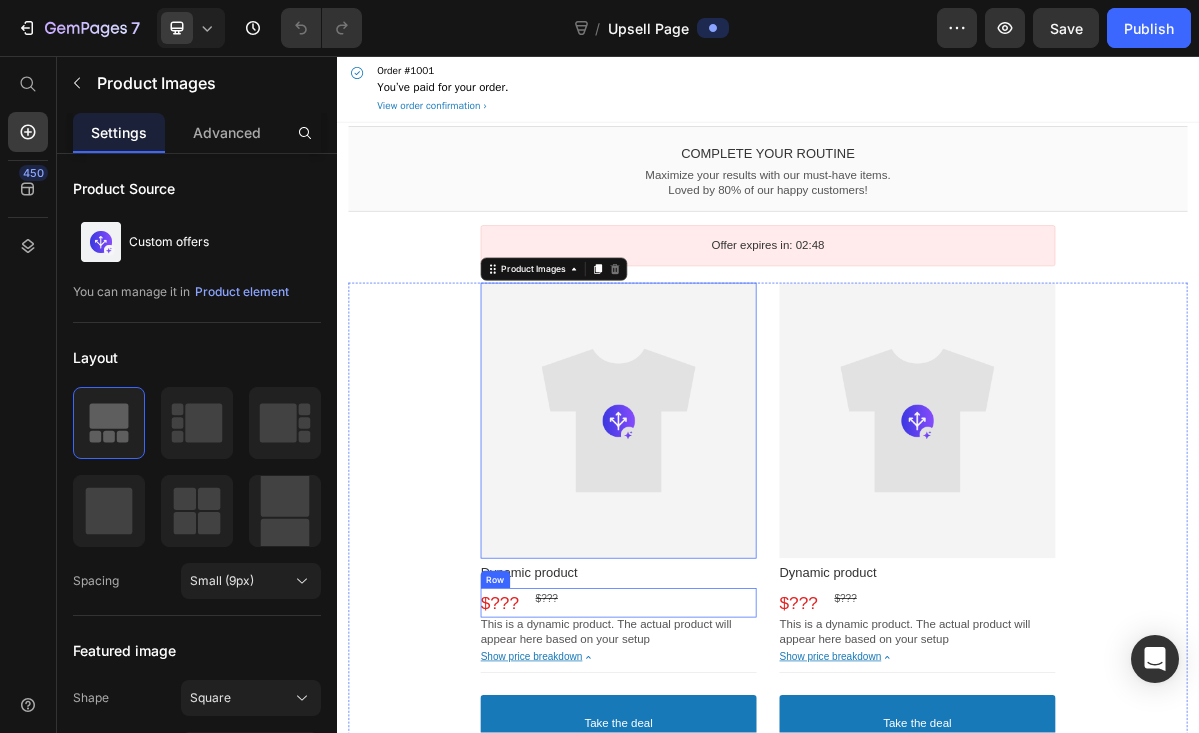 click on "$??? Price $??? Price Row" at bounding box center (729, 817) 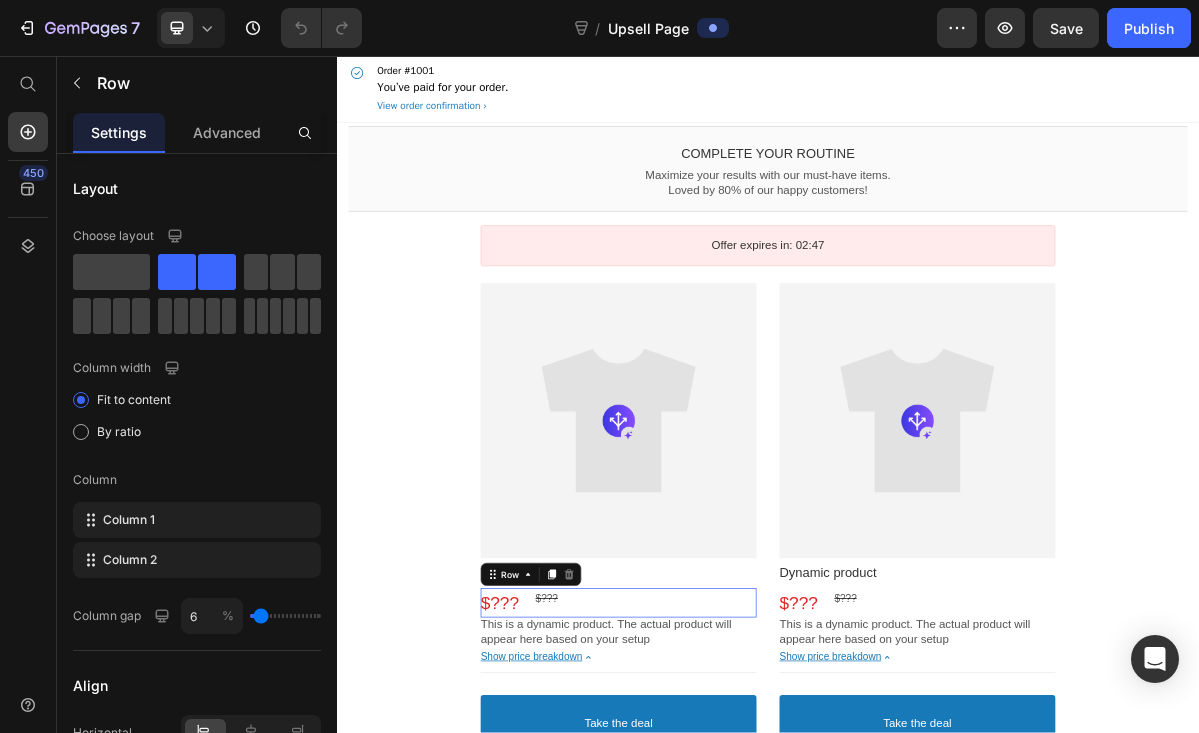 click on "$??? Price $??? Price Row   This element contains required   elements and cannot be deleted" at bounding box center (729, 817) 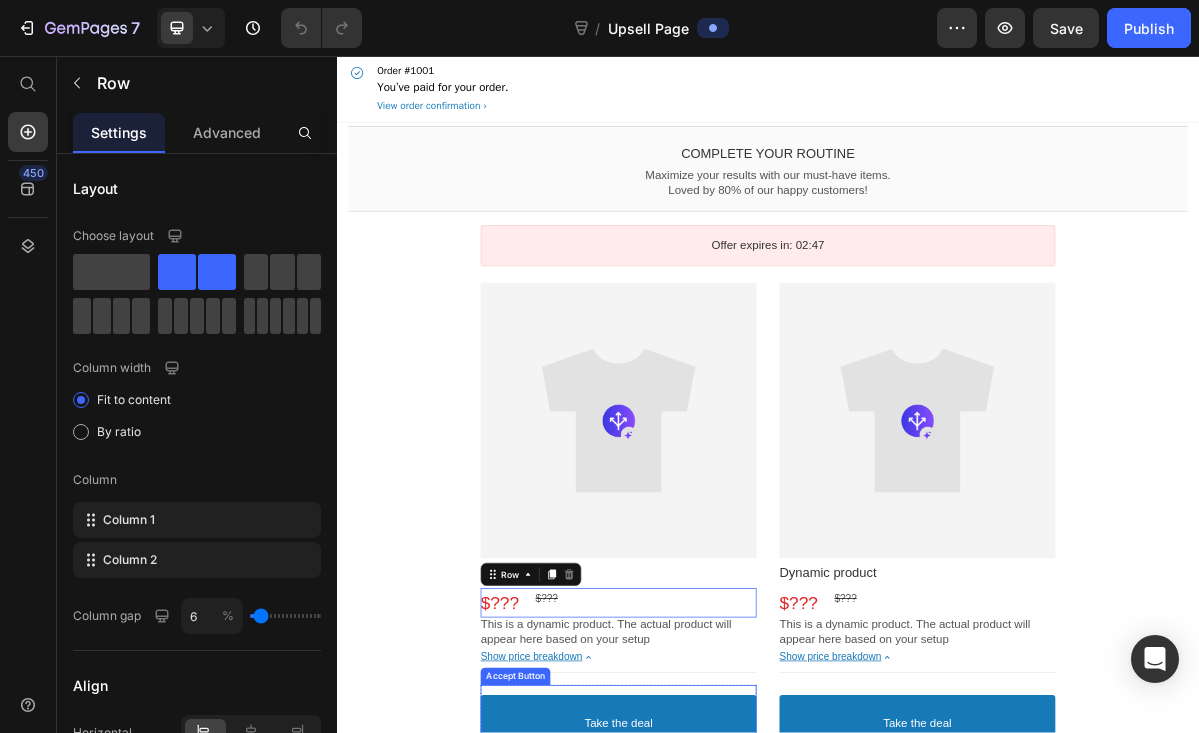 click on "Take the deal" at bounding box center (729, 985) 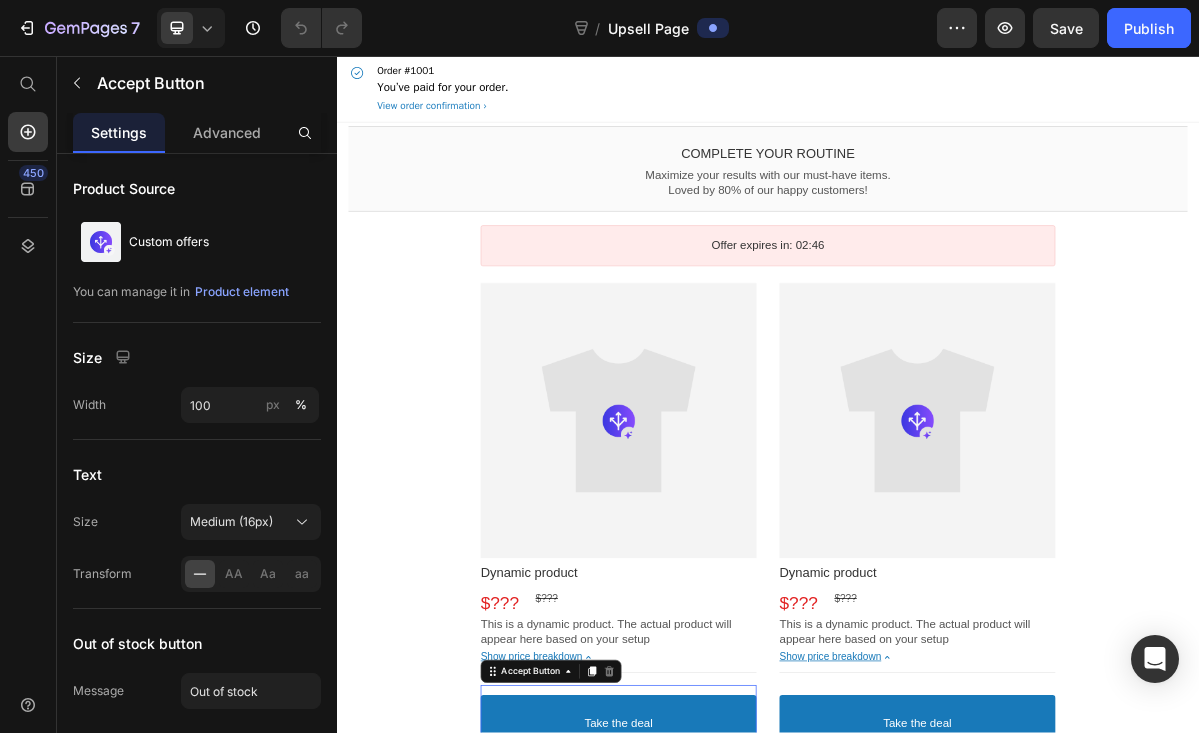 click on "Take the deal" at bounding box center [729, 985] 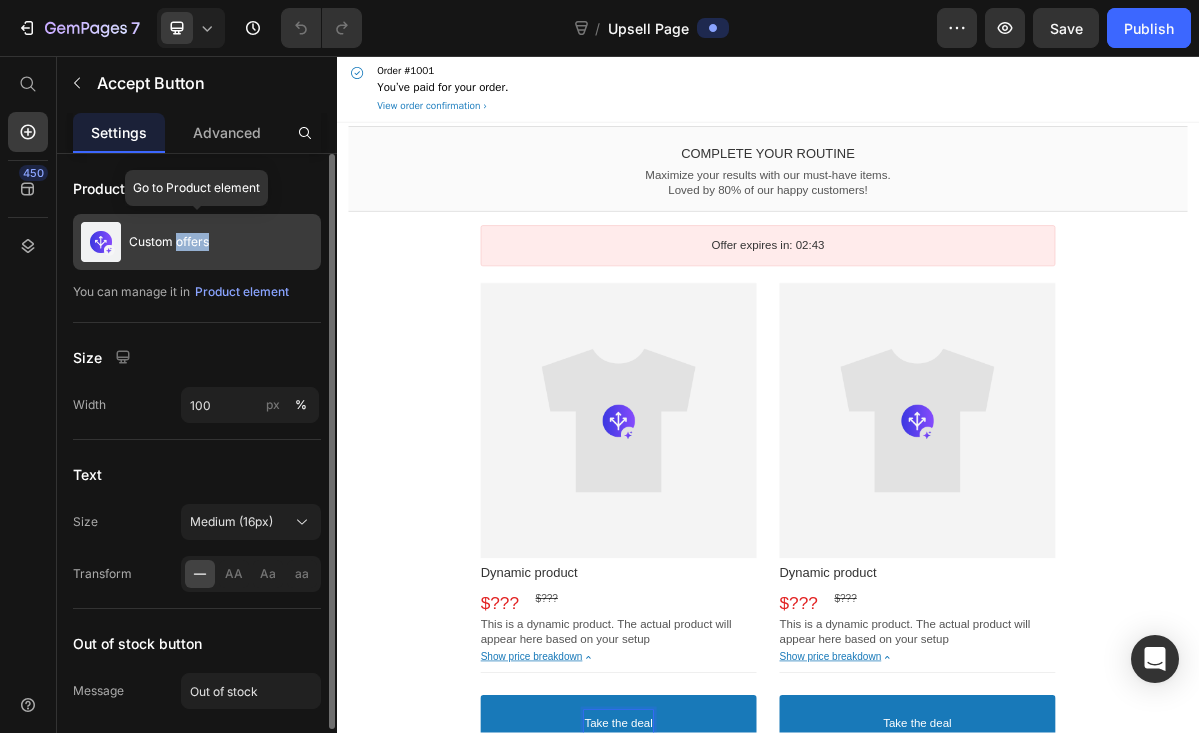 click on "Custom offers" at bounding box center [169, 242] 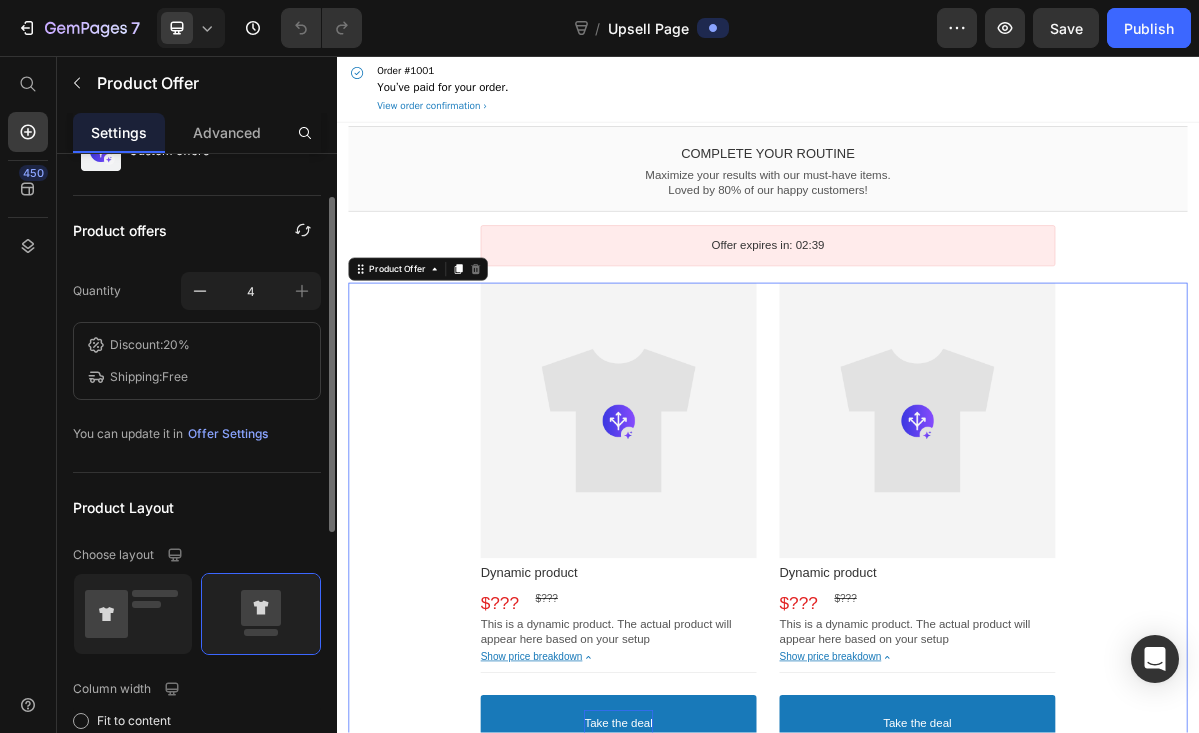 scroll, scrollTop: 86, scrollLeft: 0, axis: vertical 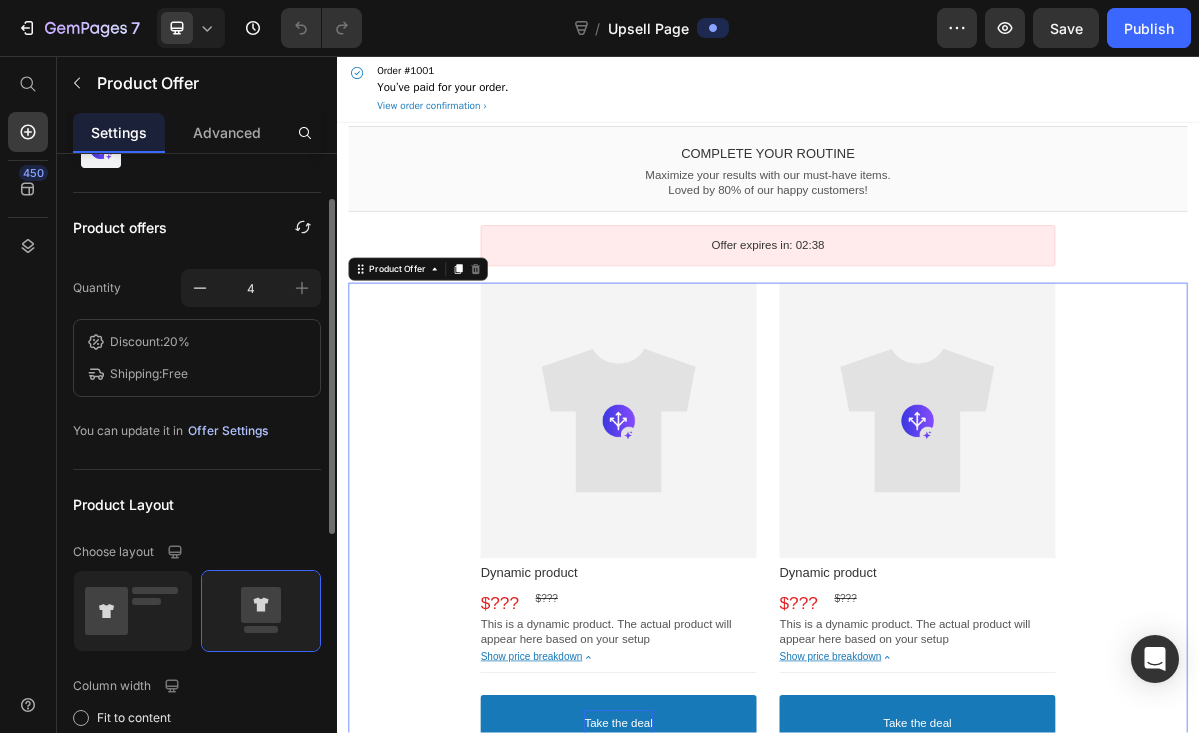 click on "Offer Settings" at bounding box center [228, 431] 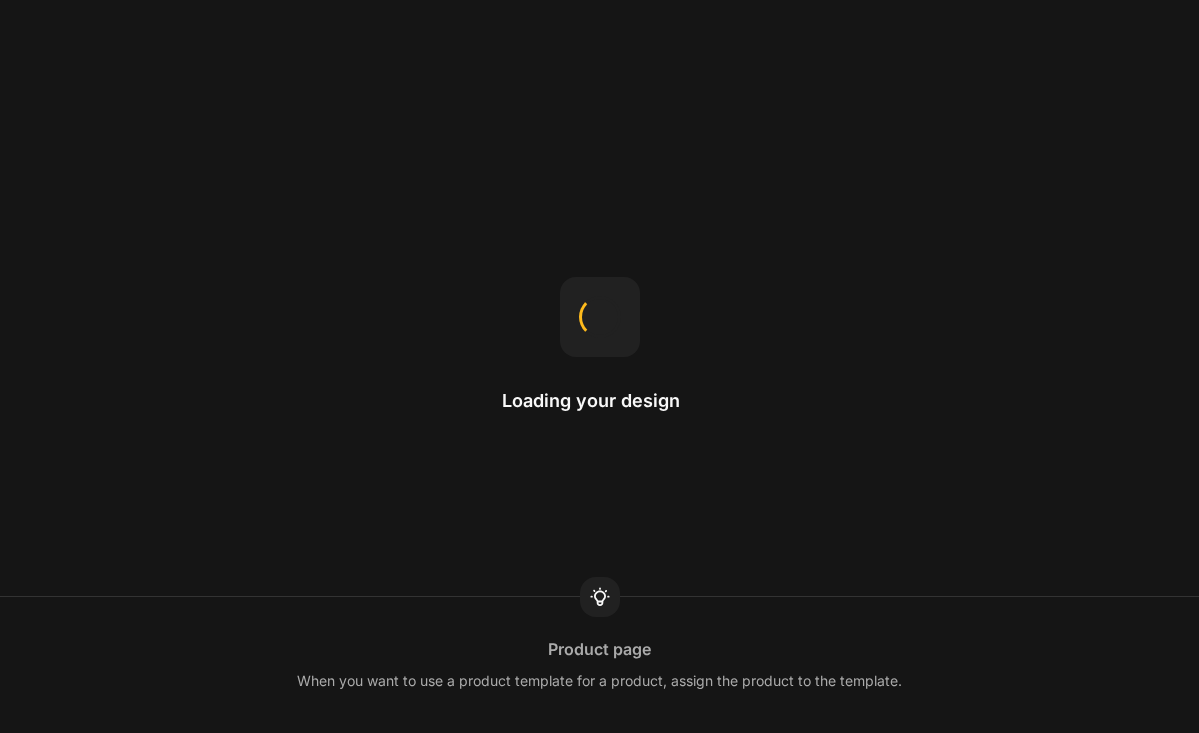 scroll, scrollTop: 0, scrollLeft: 0, axis: both 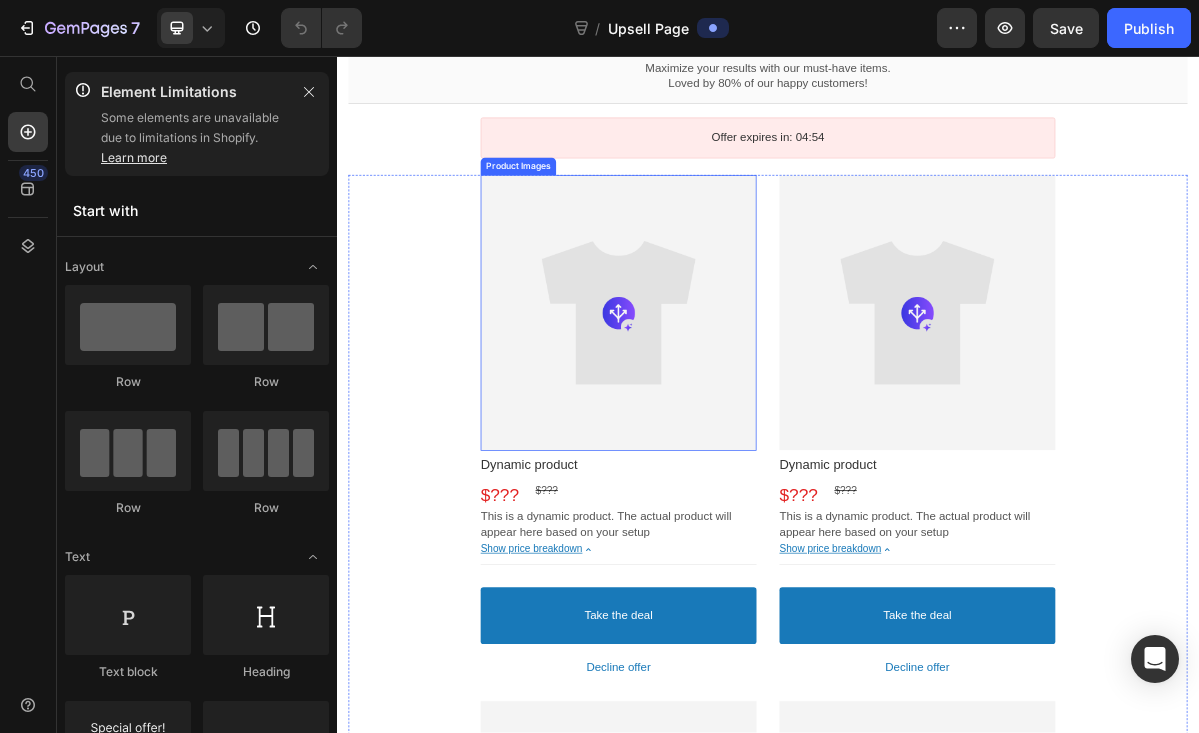 click at bounding box center (729, 414) 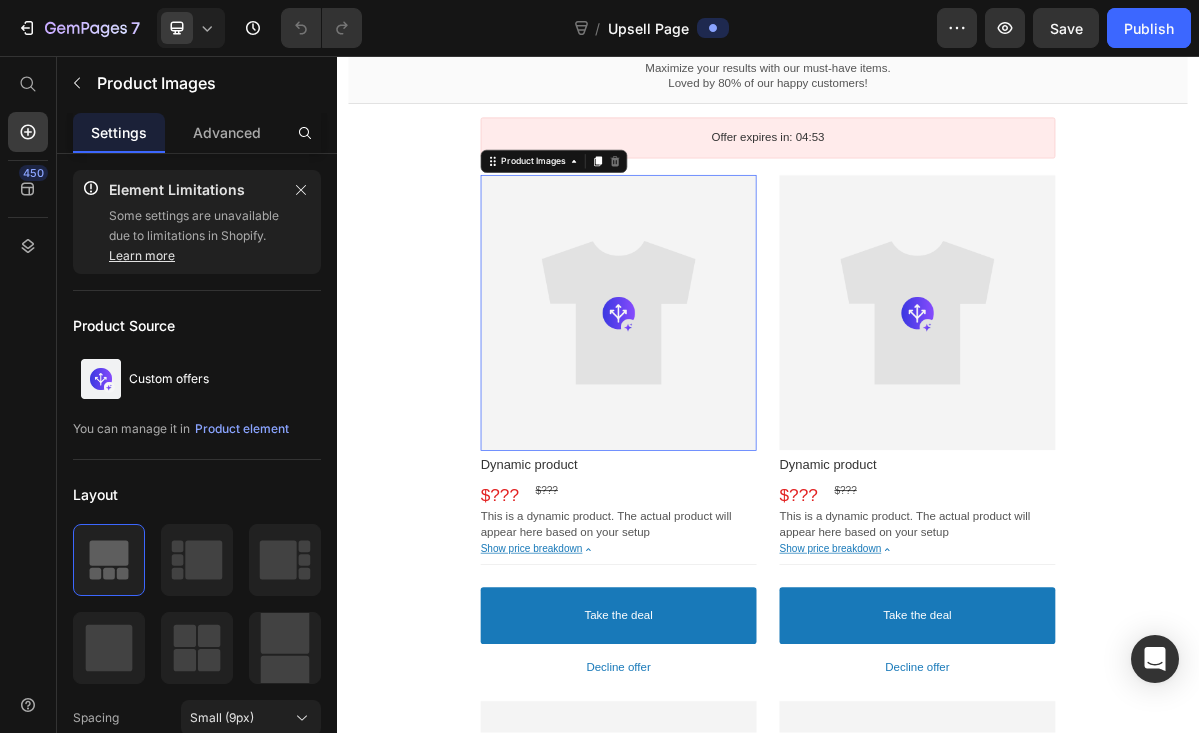 click at bounding box center [729, 414] 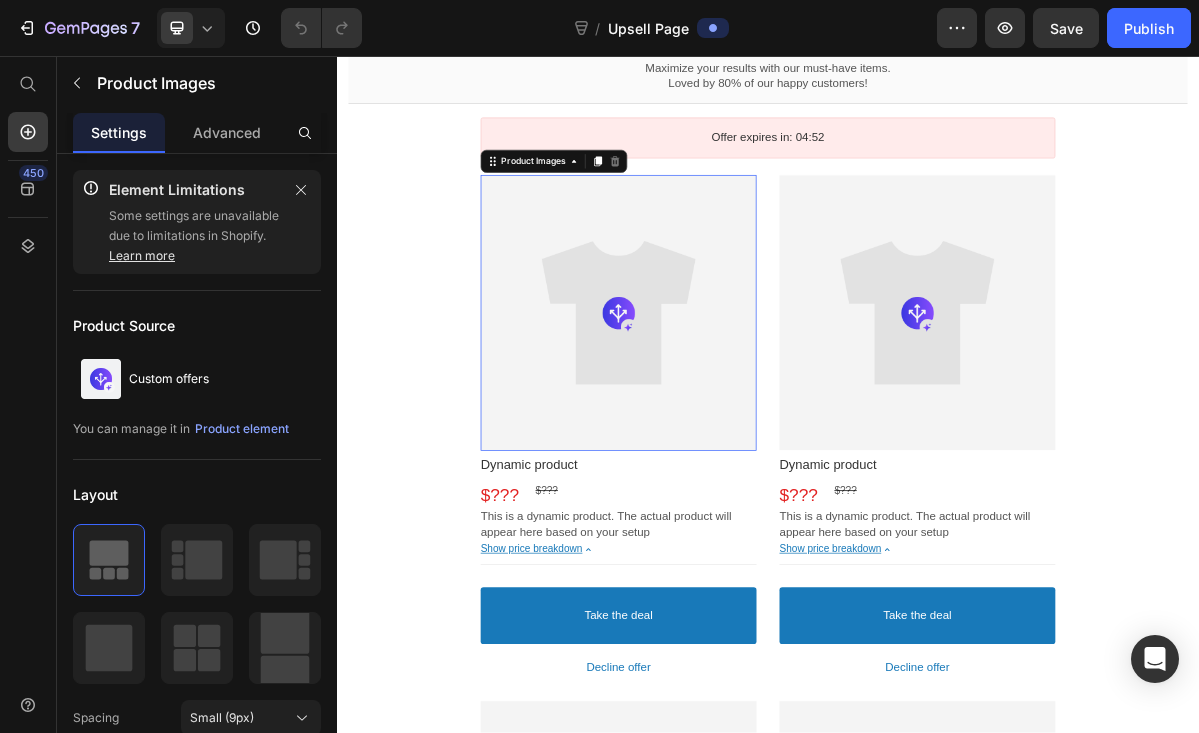 click at bounding box center (729, 414) 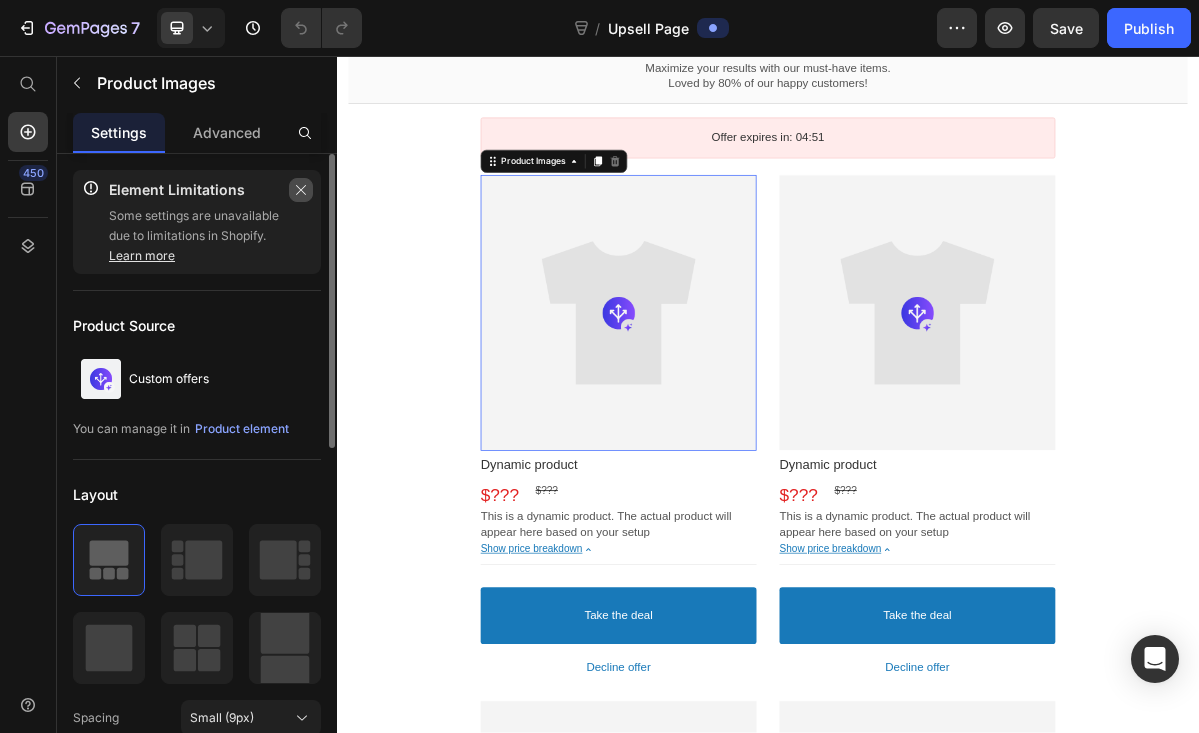 click 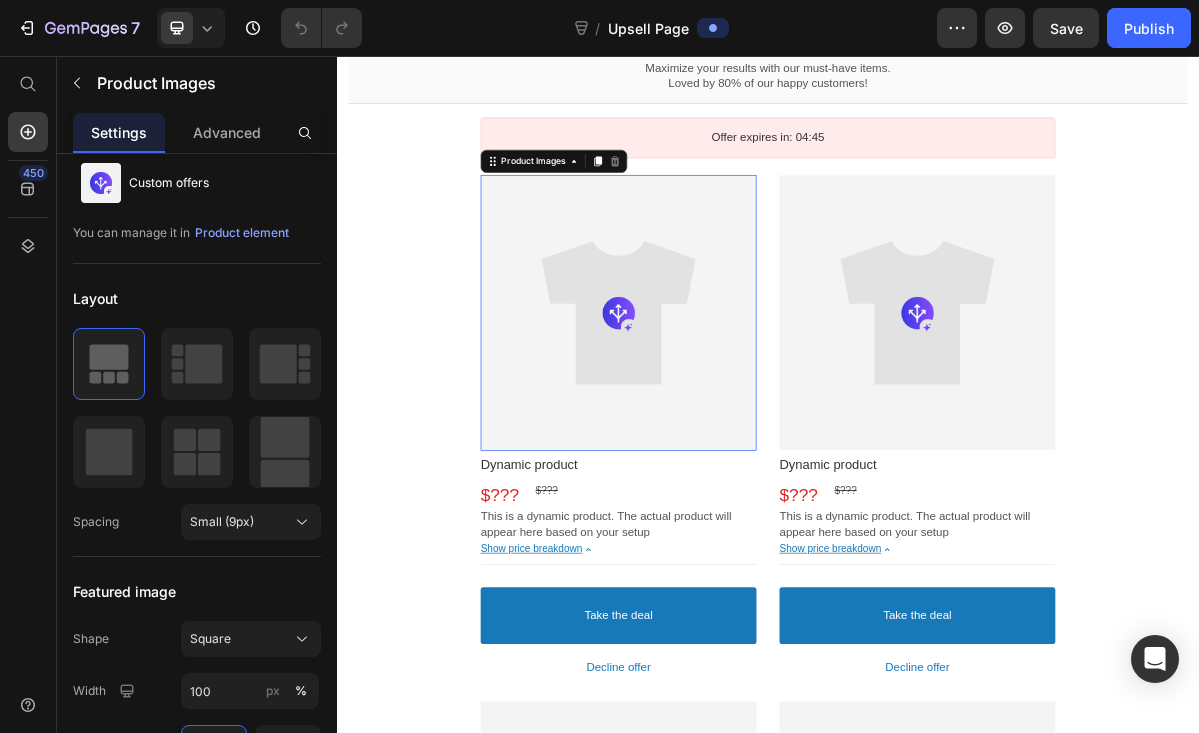 scroll, scrollTop: 0, scrollLeft: 0, axis: both 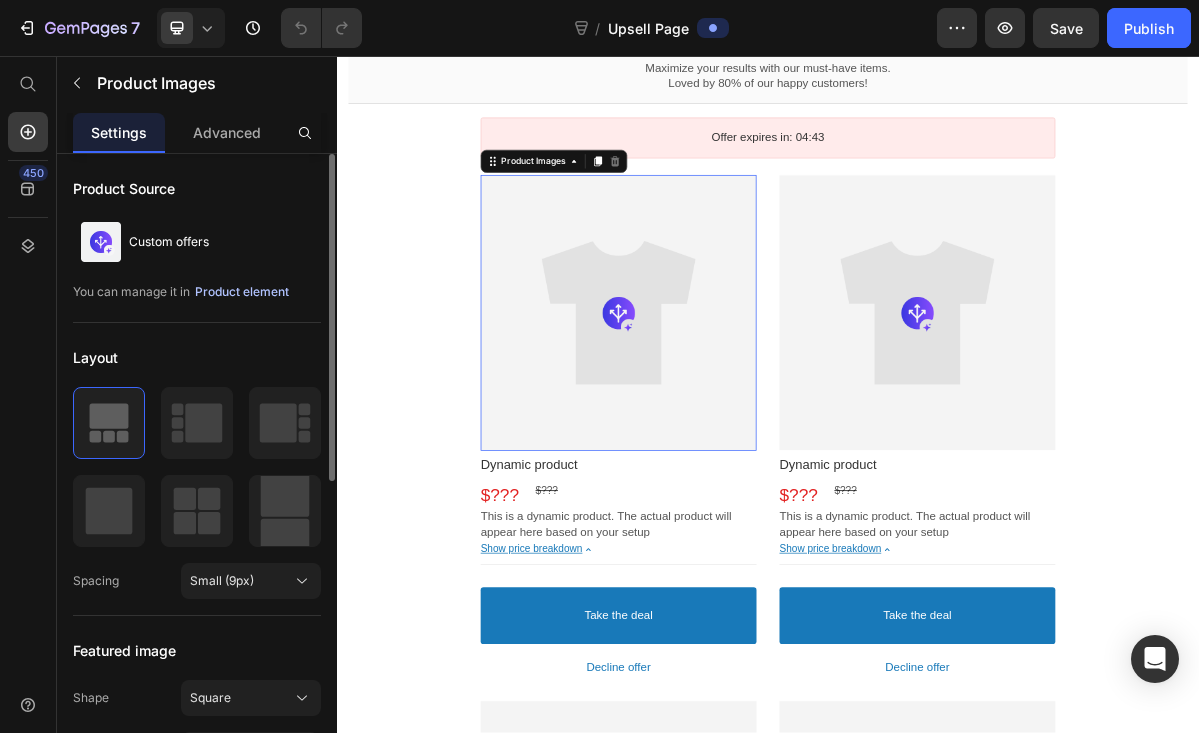 click on "Product element" at bounding box center (242, 292) 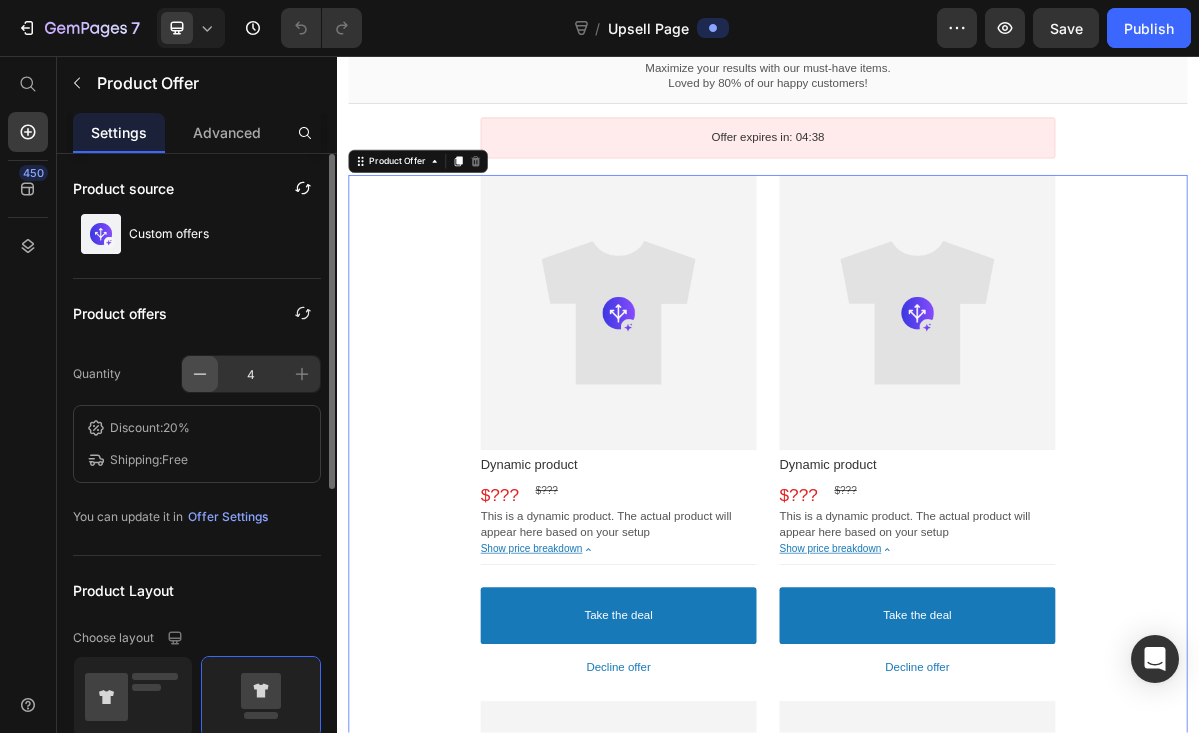 click 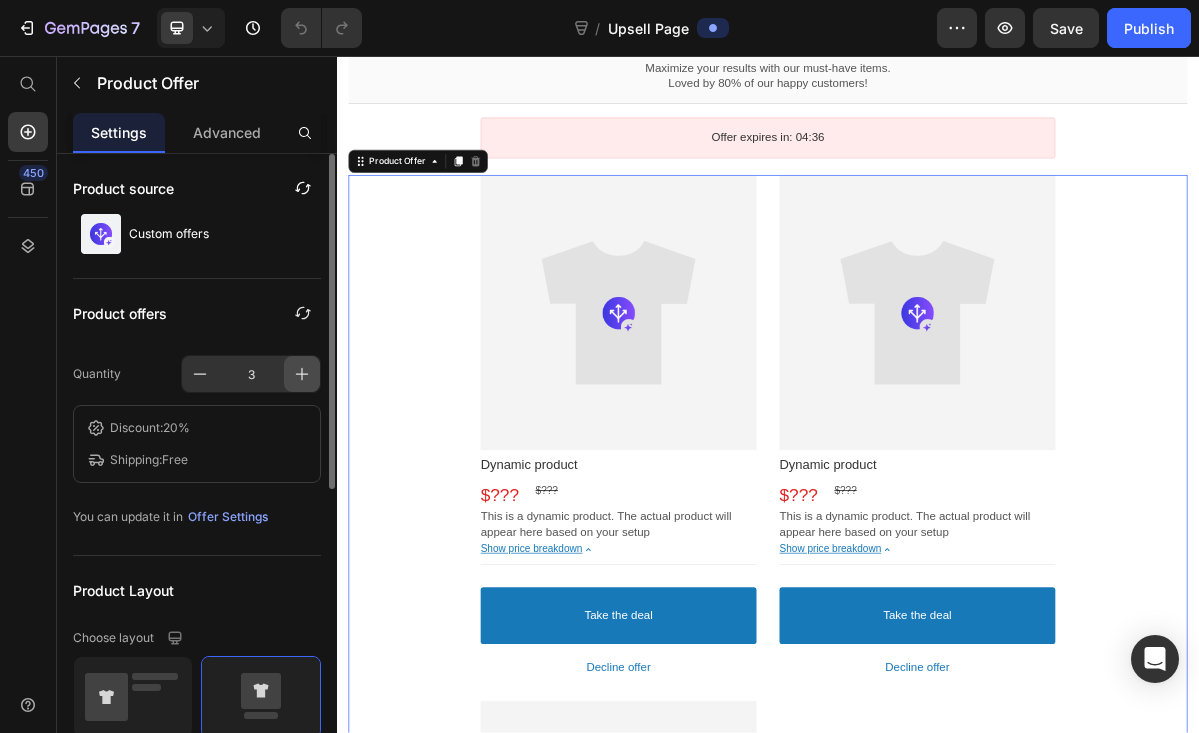 click 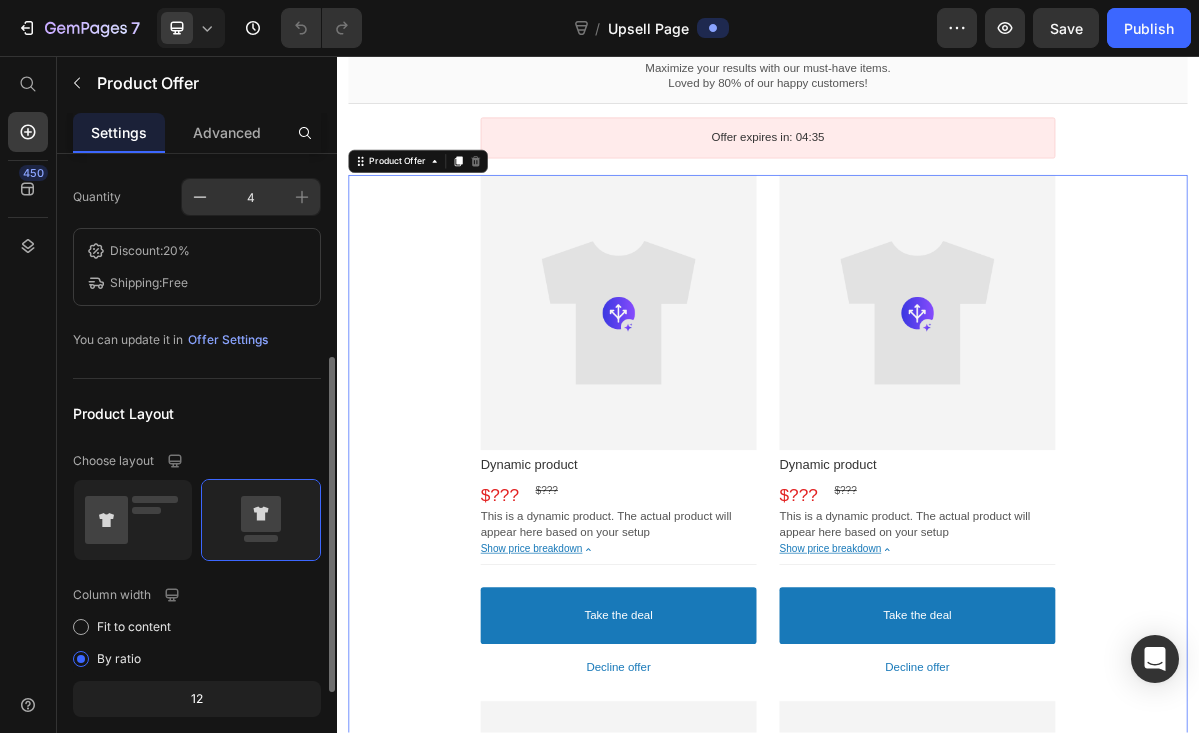 scroll, scrollTop: 249, scrollLeft: 0, axis: vertical 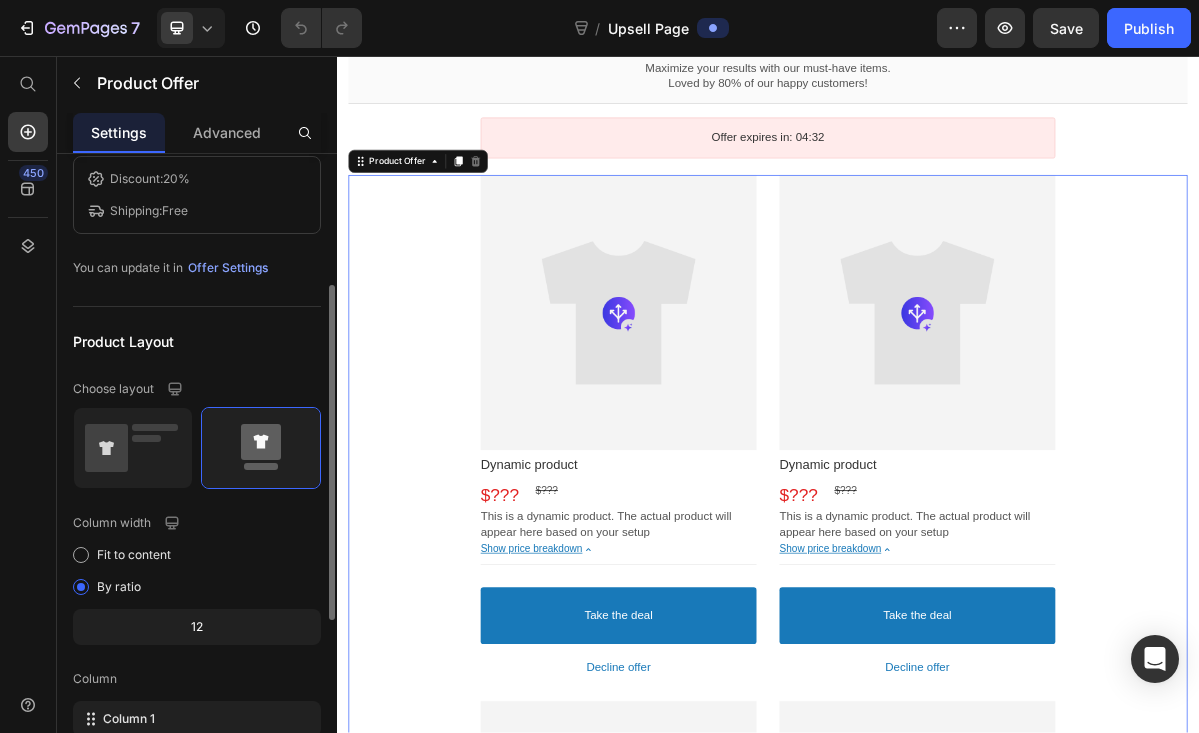 click 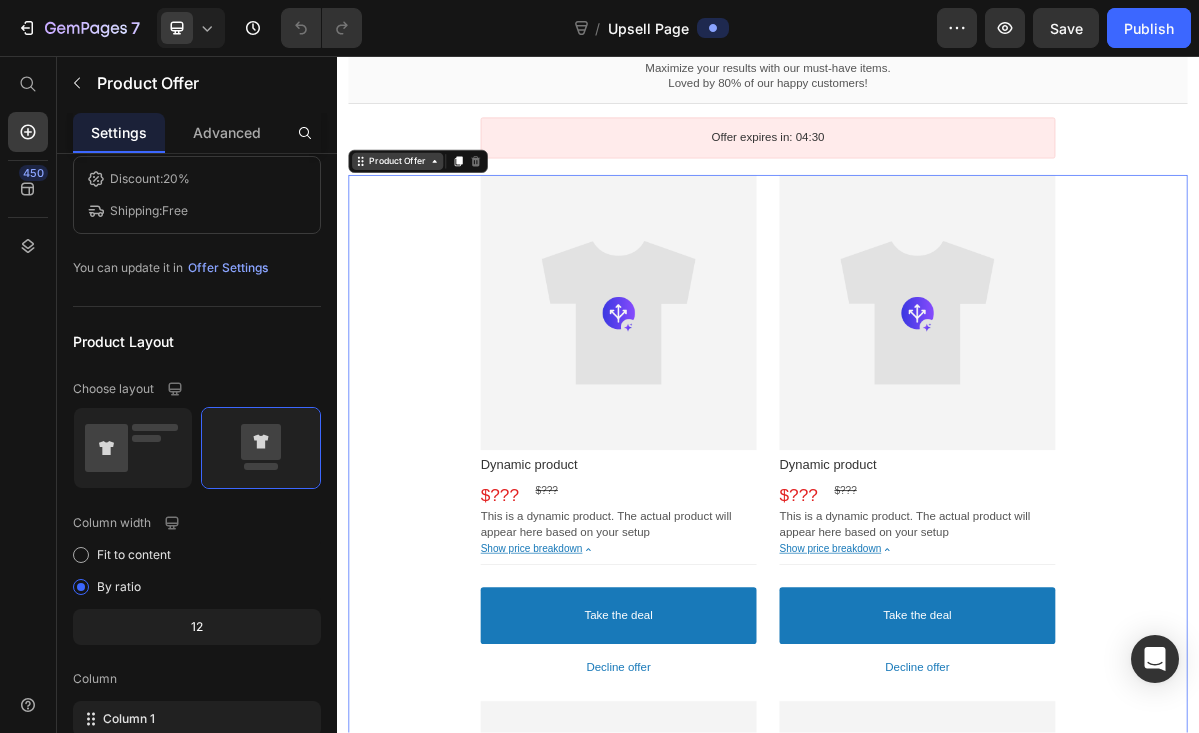 click on "Product Offer" at bounding box center [421, 203] 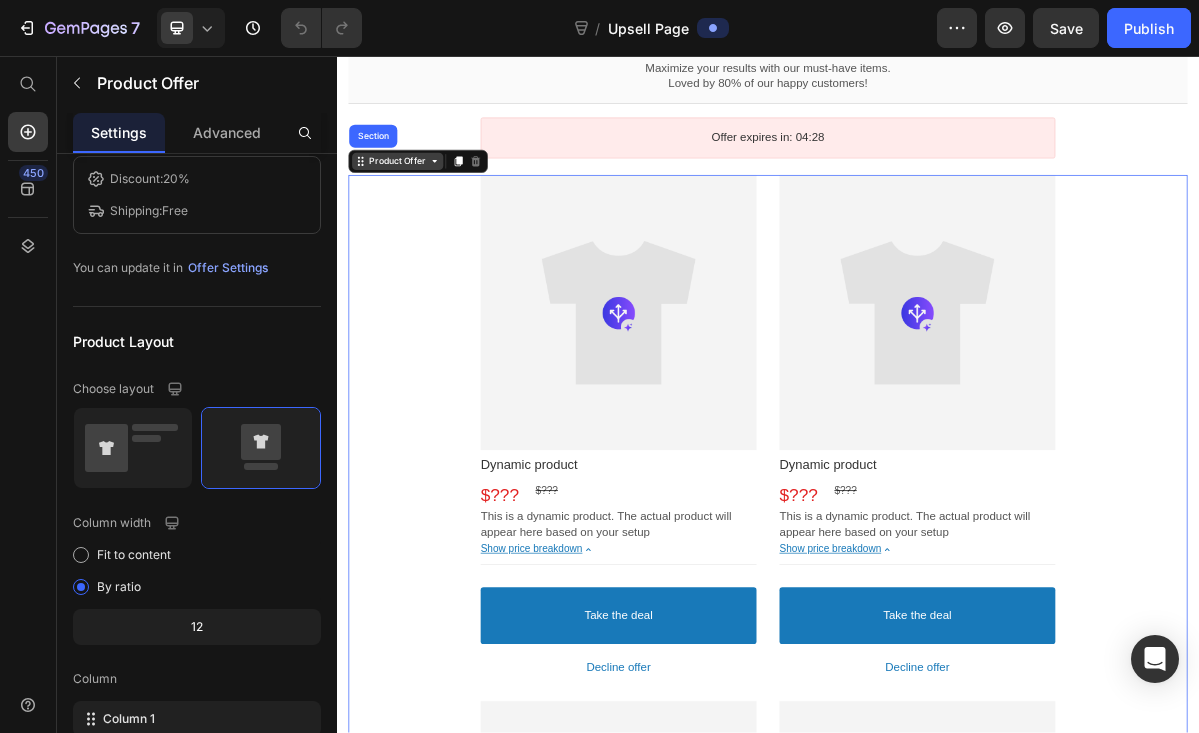 click on "Product Offer" at bounding box center [421, 203] 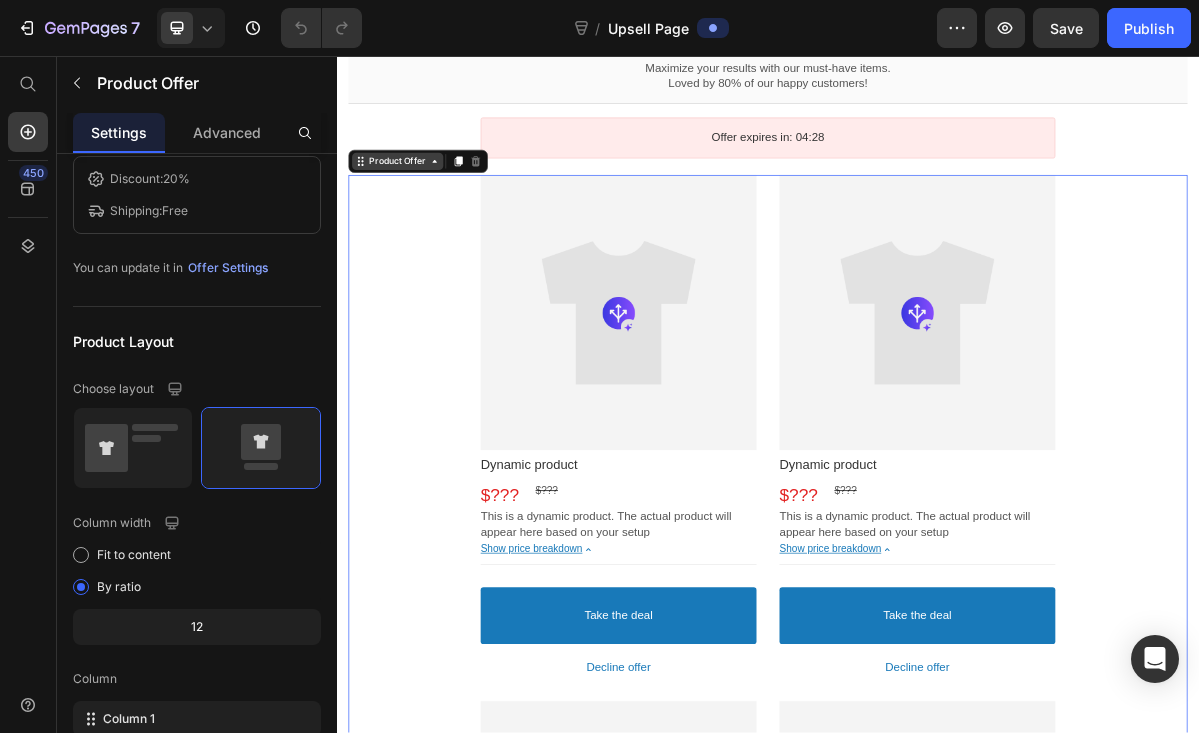 click on "Product Offer" at bounding box center (421, 203) 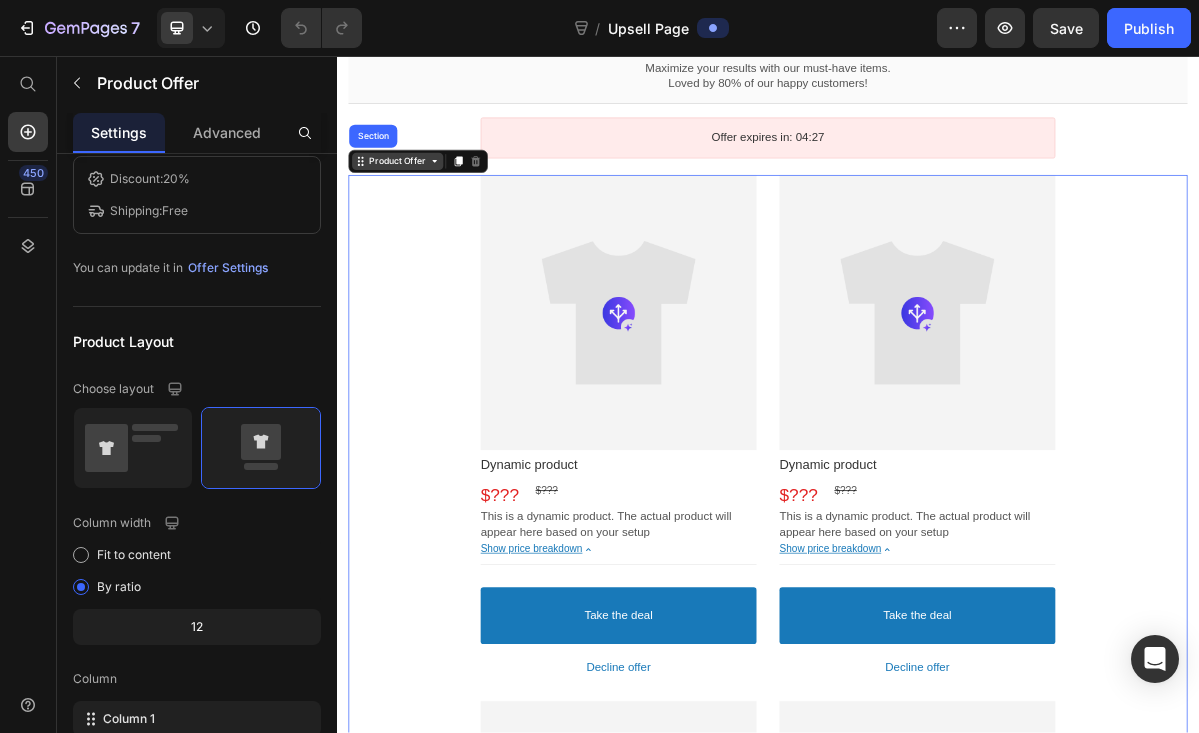 click on "Product Offer" at bounding box center (421, 203) 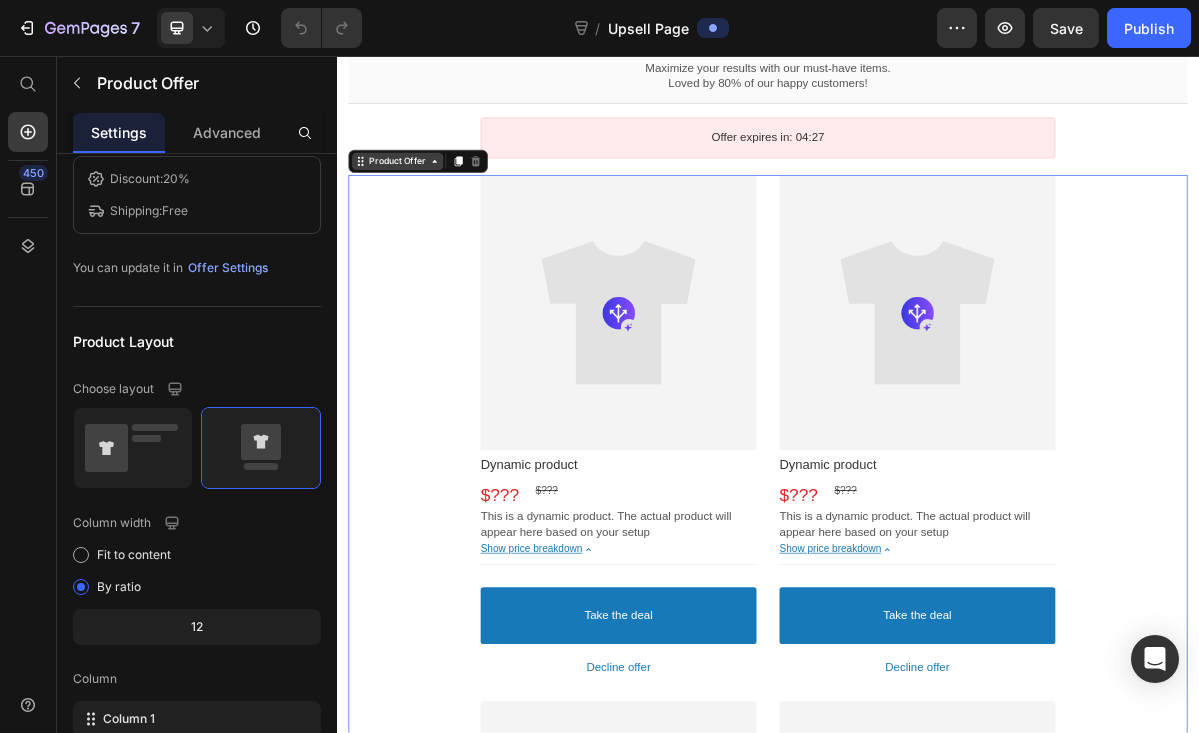 click on "Product Offer" at bounding box center (421, 203) 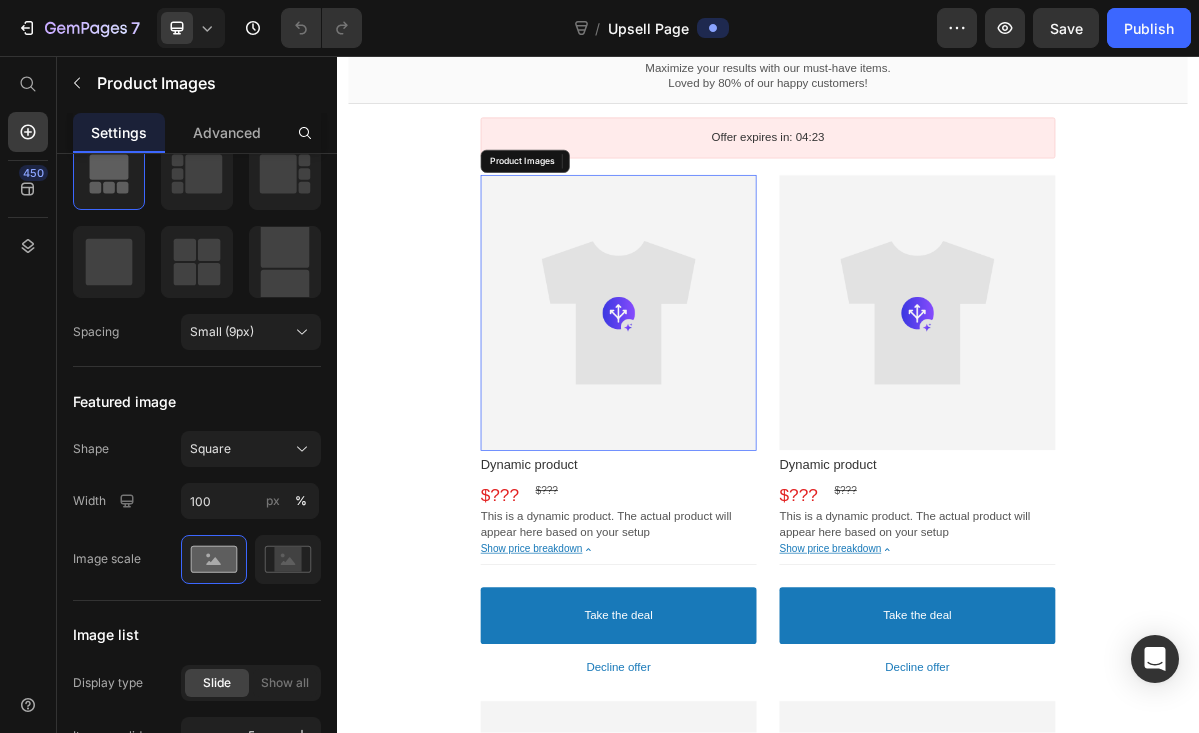 click at bounding box center [729, 414] 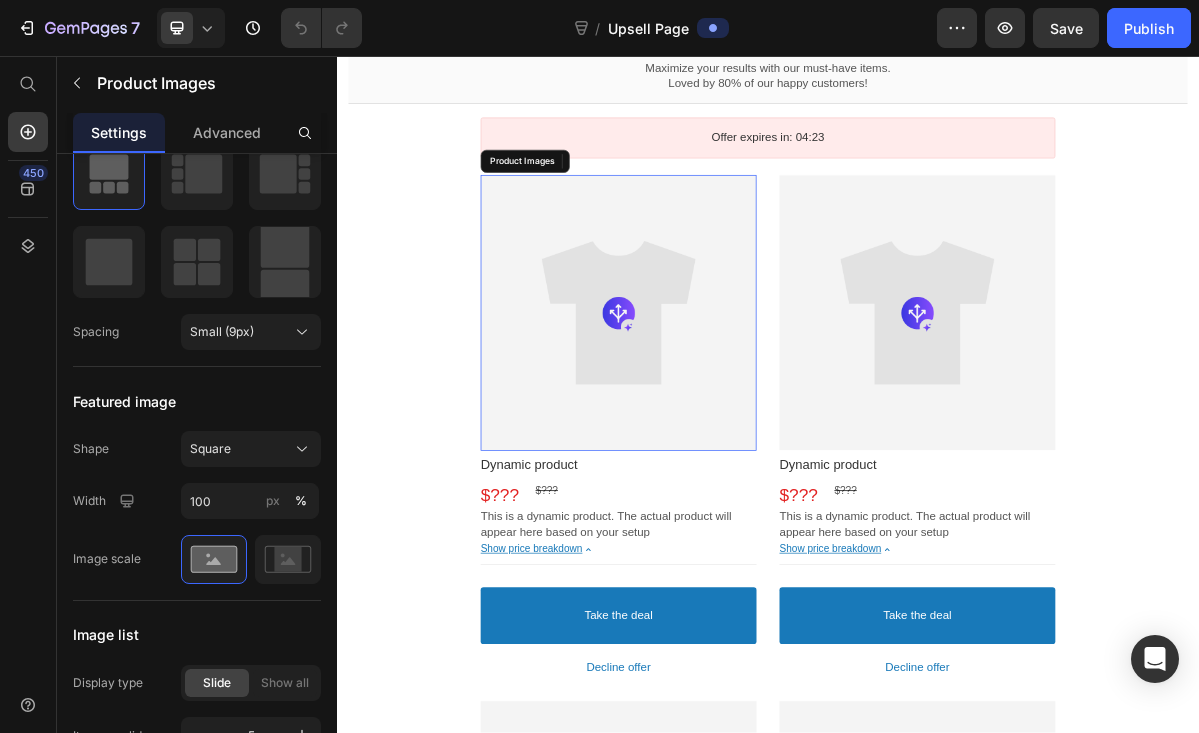 scroll, scrollTop: 0, scrollLeft: 0, axis: both 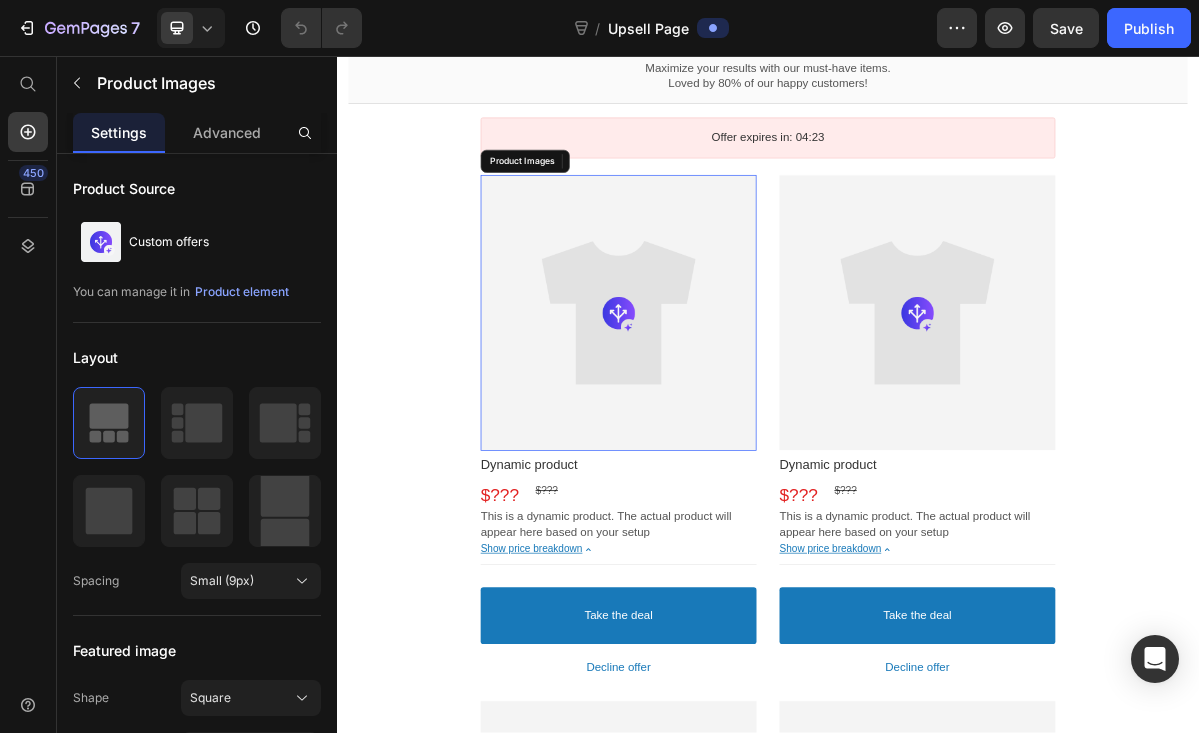 click at bounding box center [729, 414] 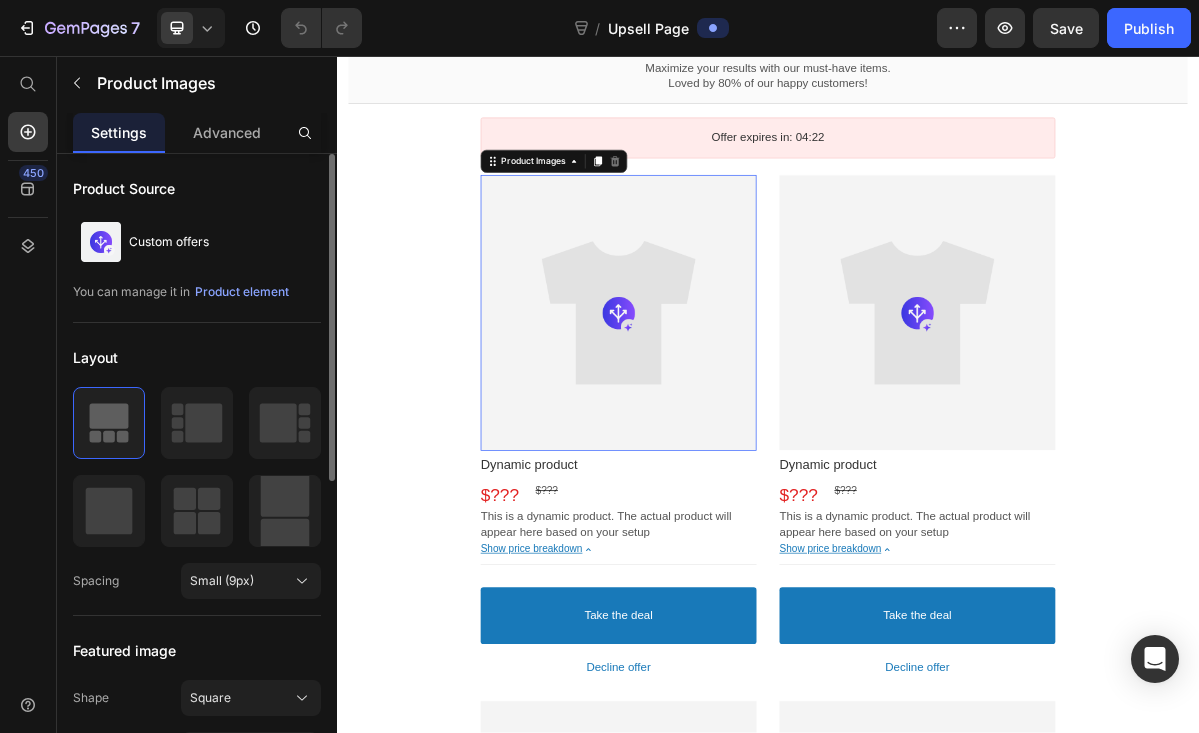 click at bounding box center (729, 414) 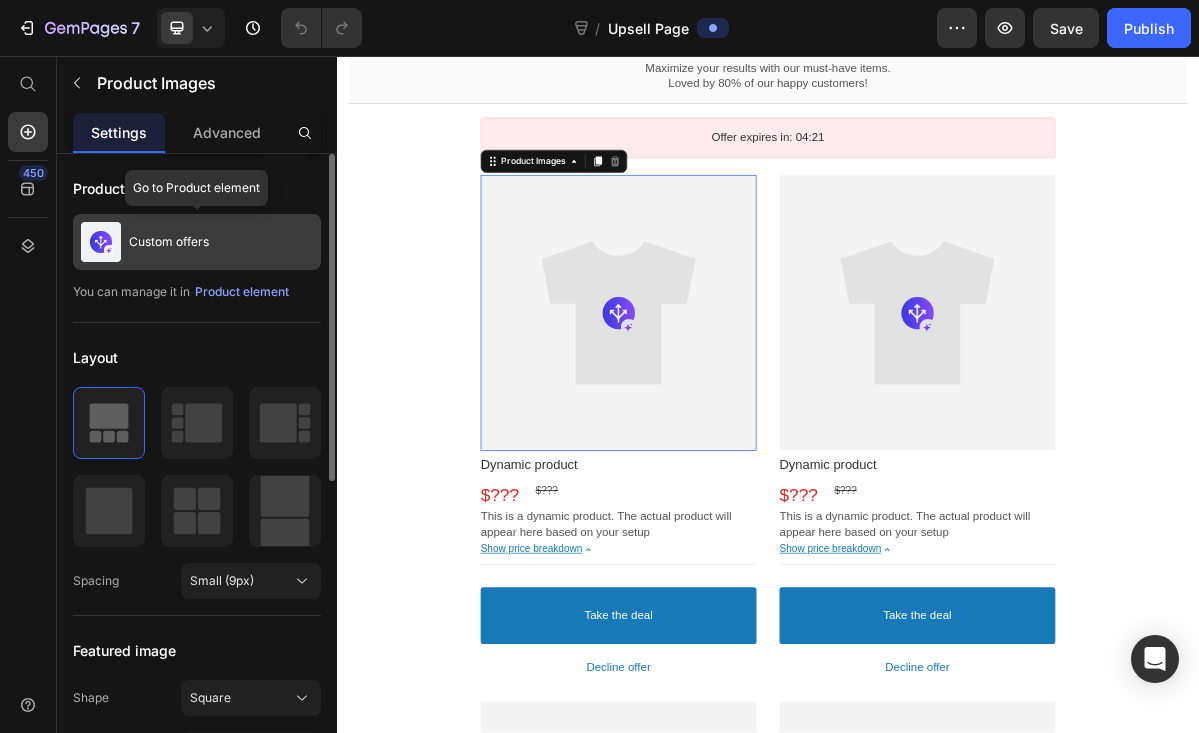 click on "Custom offers" at bounding box center [169, 242] 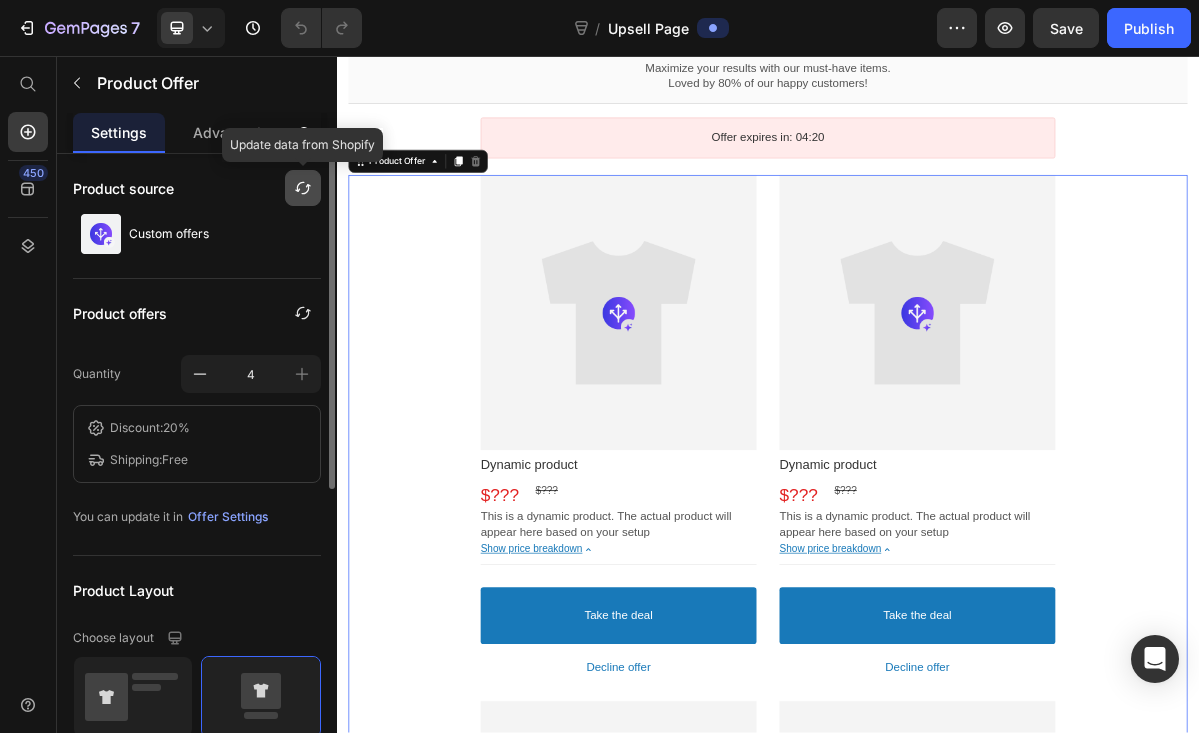click 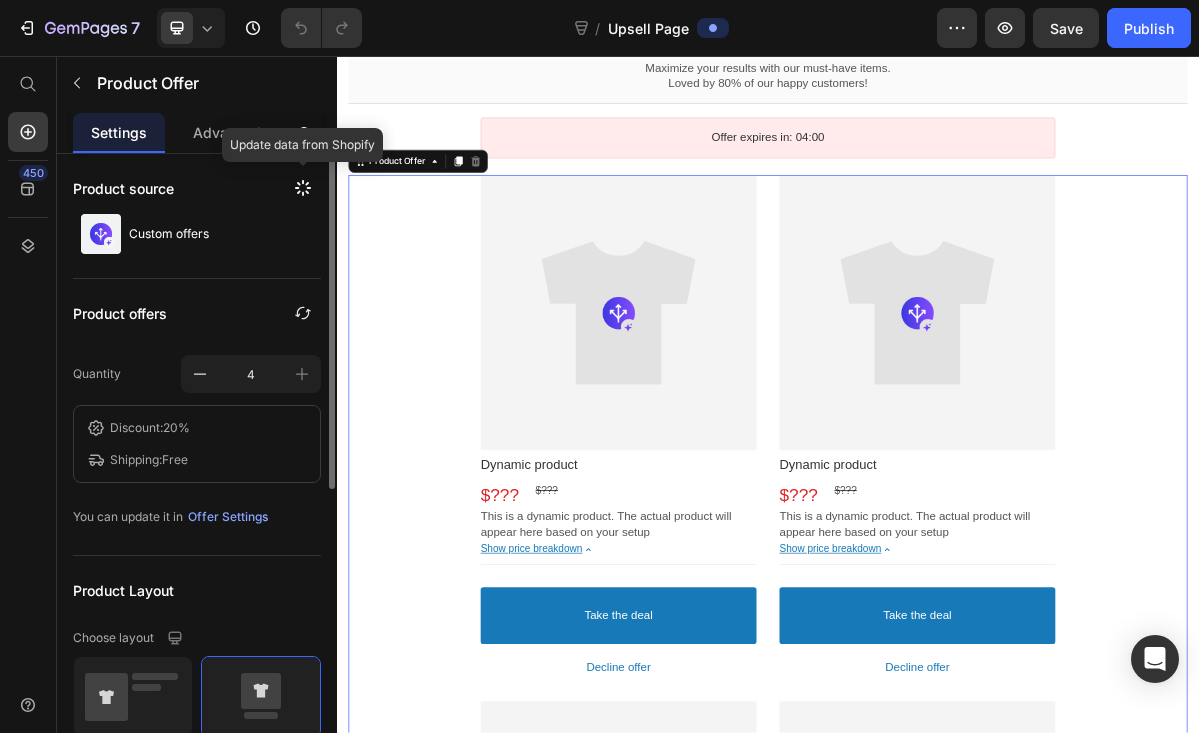 scroll, scrollTop: 0, scrollLeft: 0, axis: both 